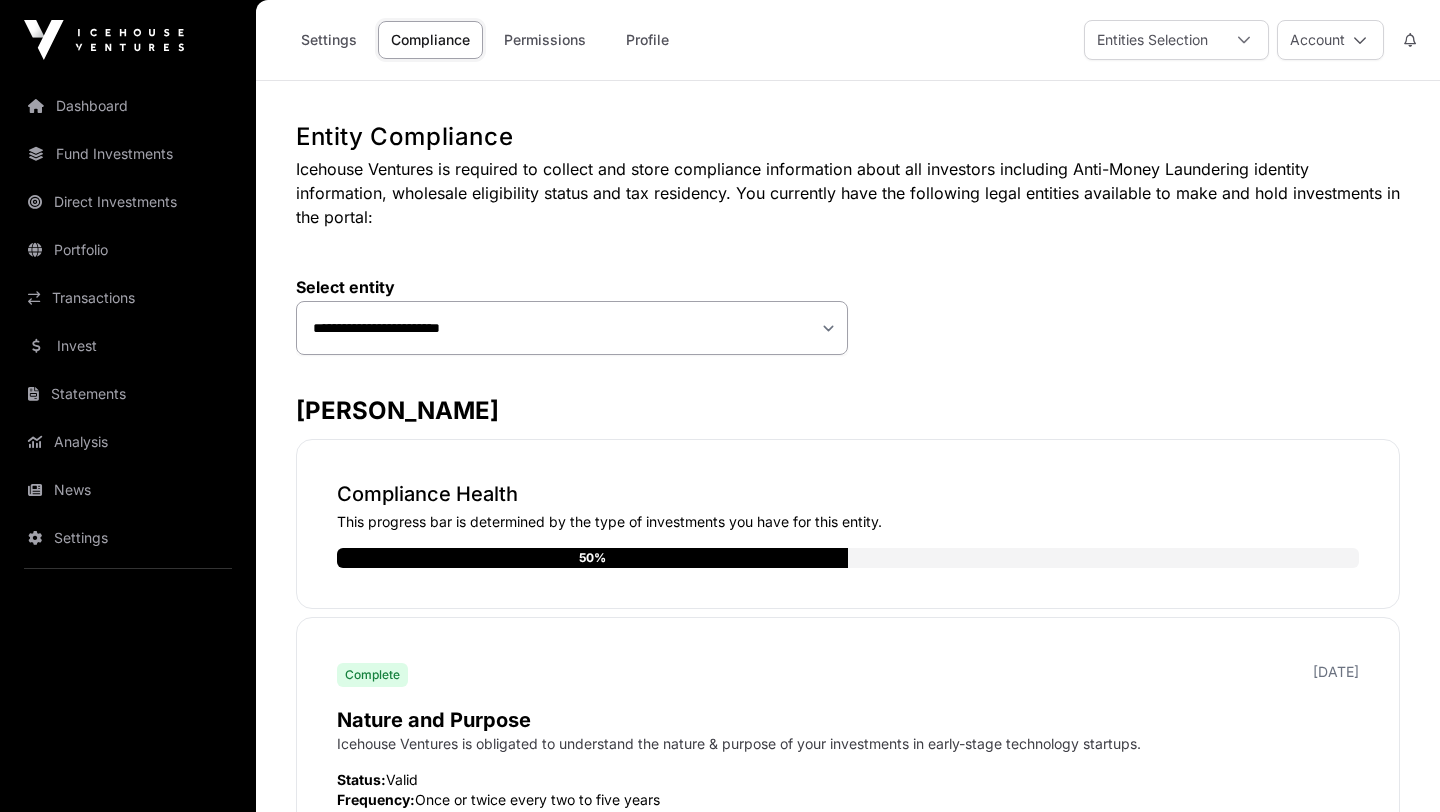 scroll, scrollTop: 0, scrollLeft: 0, axis: both 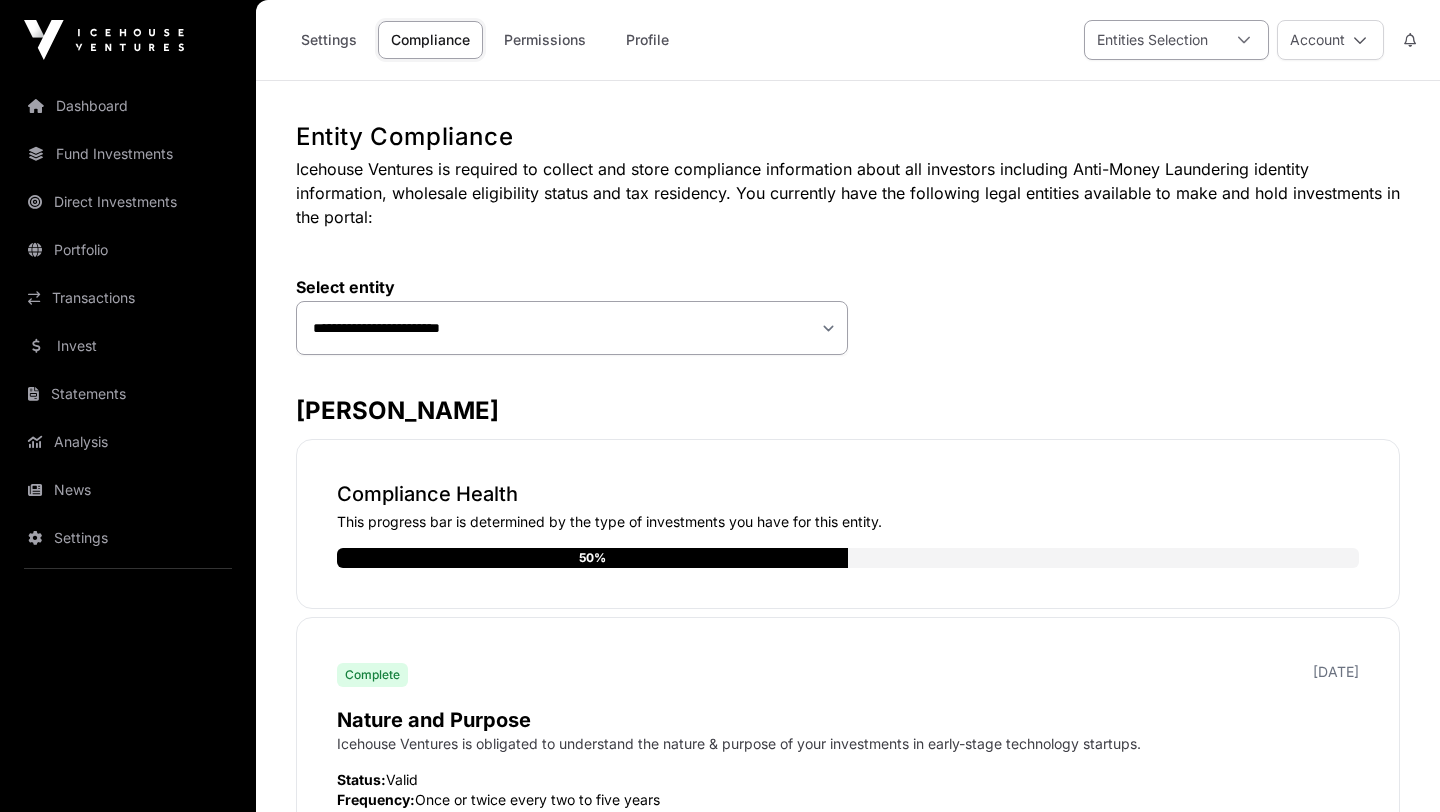 click 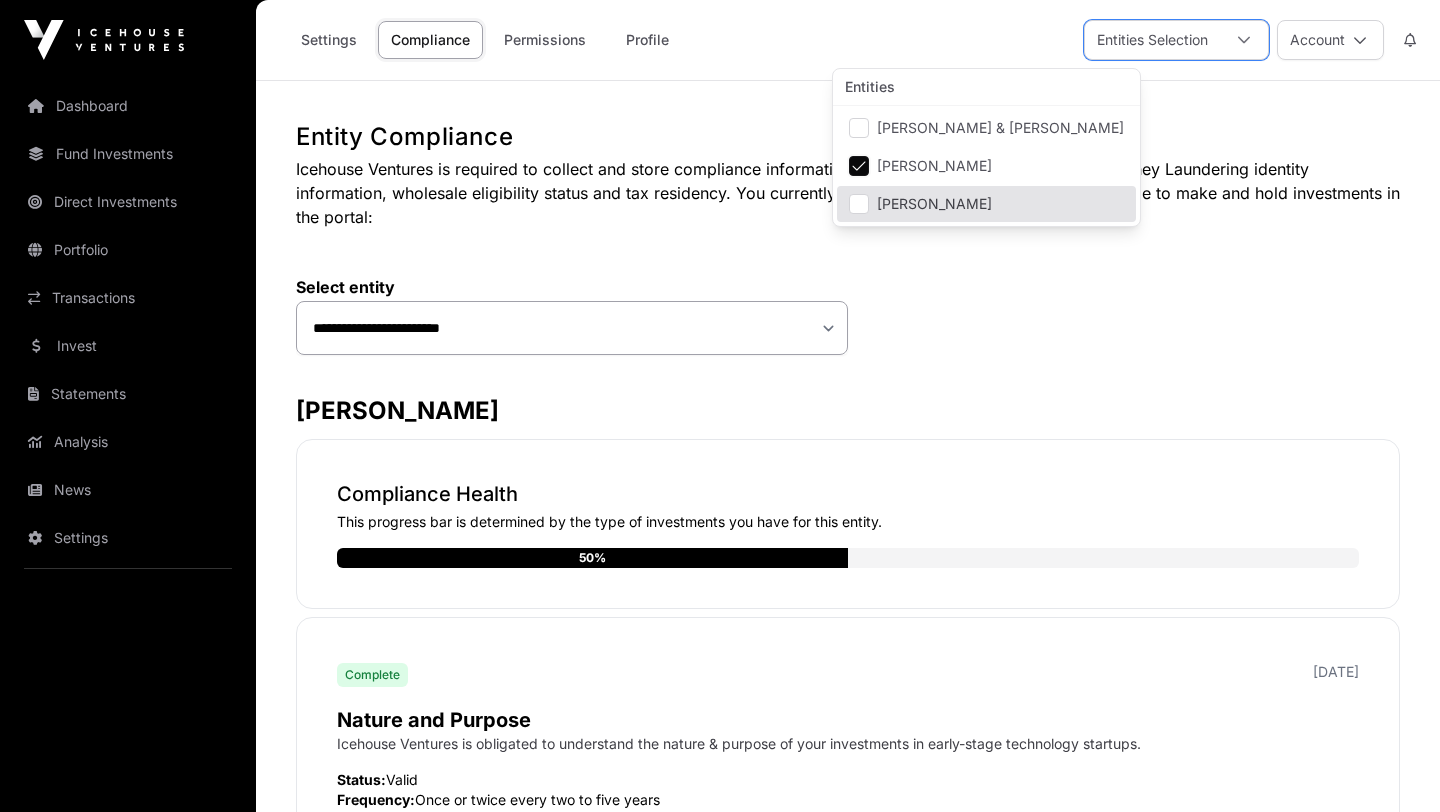 click on "**********" 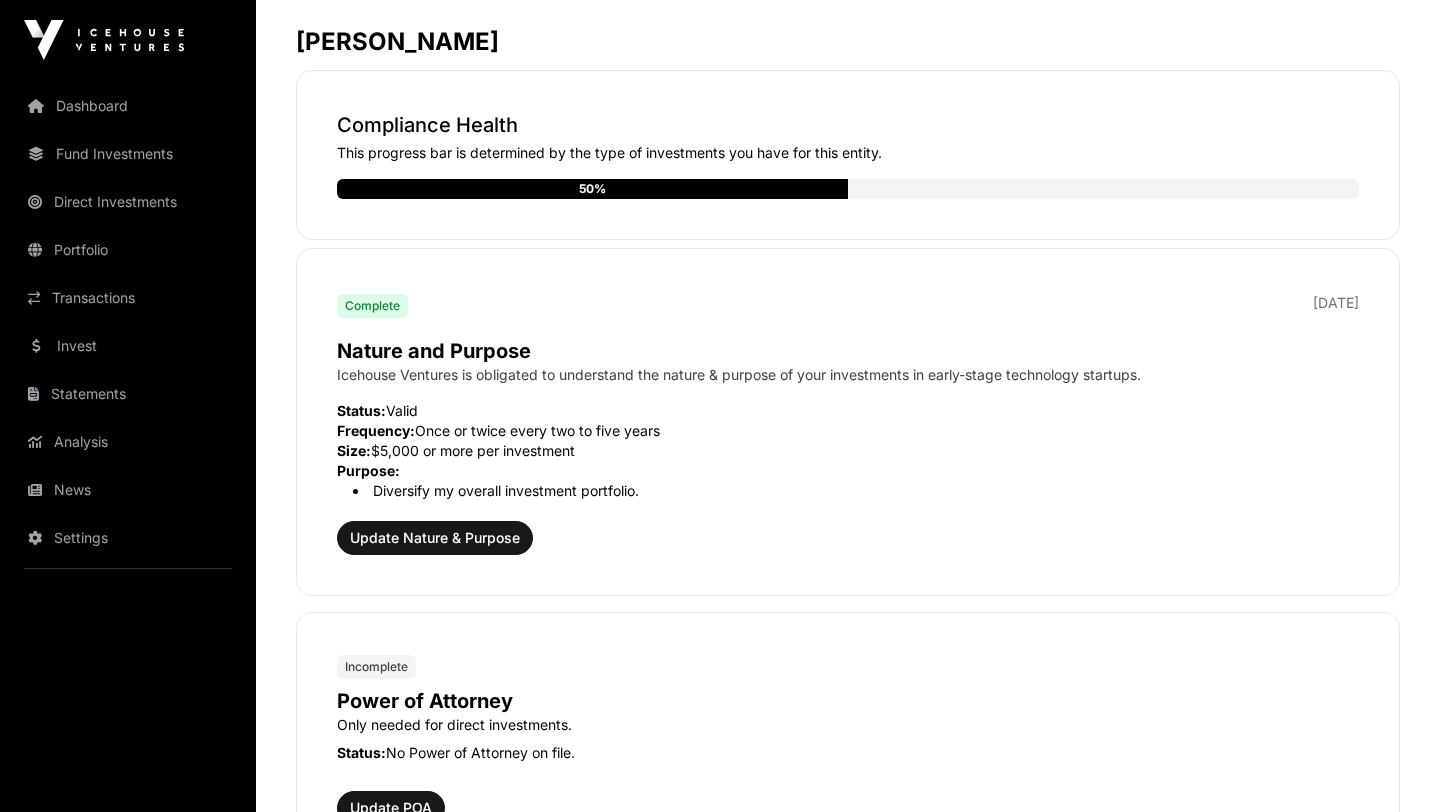 scroll, scrollTop: 400, scrollLeft: 0, axis: vertical 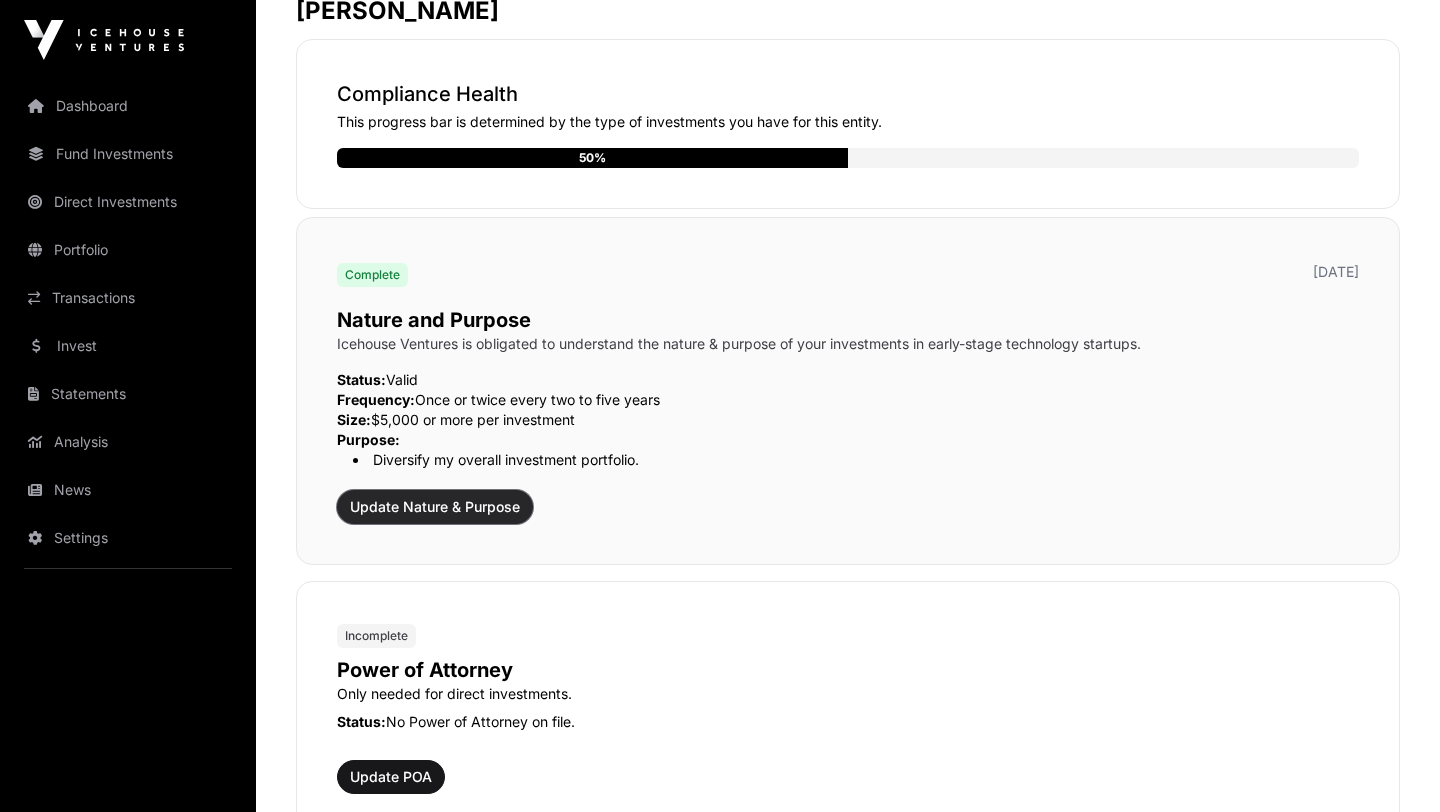 click on "Update Nature & Purpose" 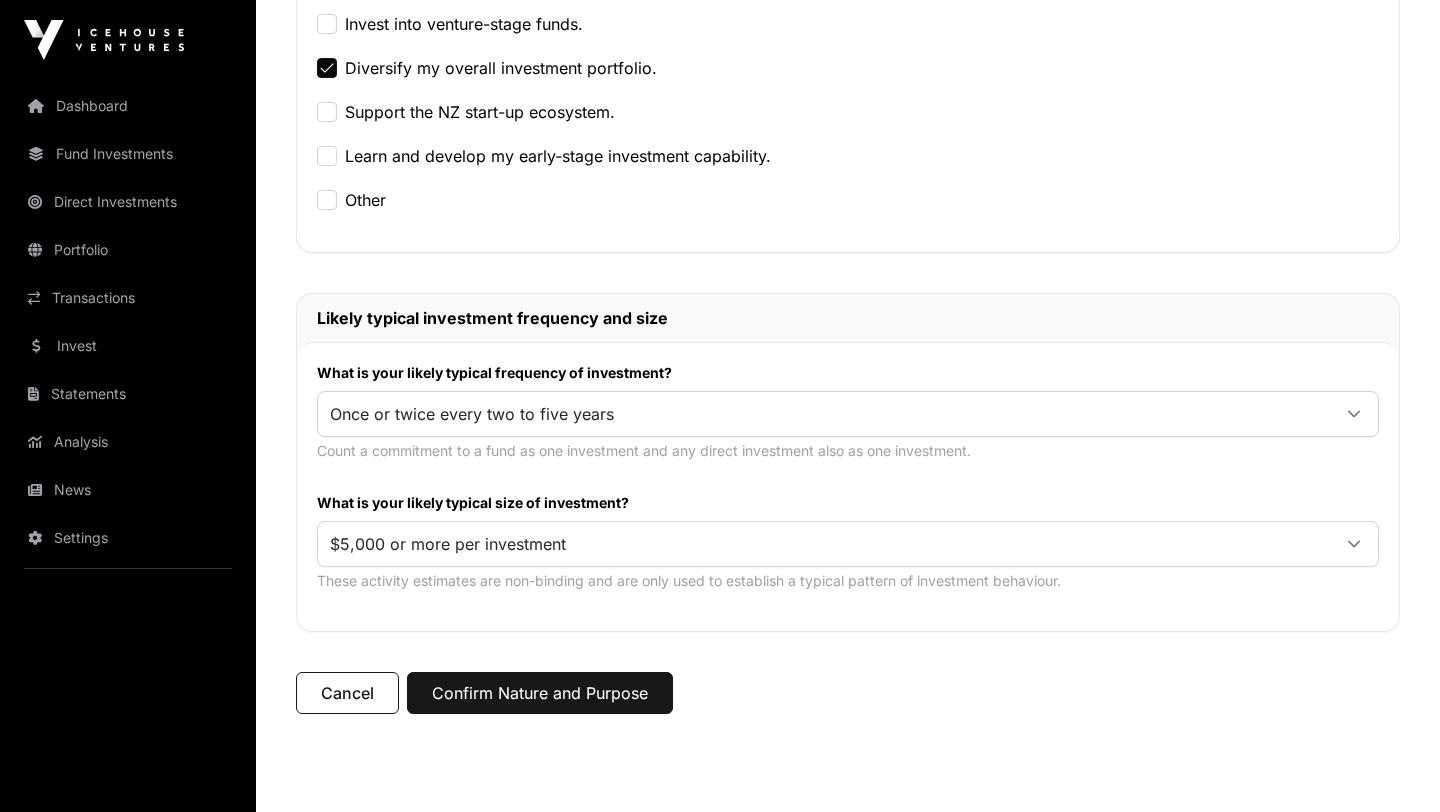 scroll, scrollTop: 600, scrollLeft: 0, axis: vertical 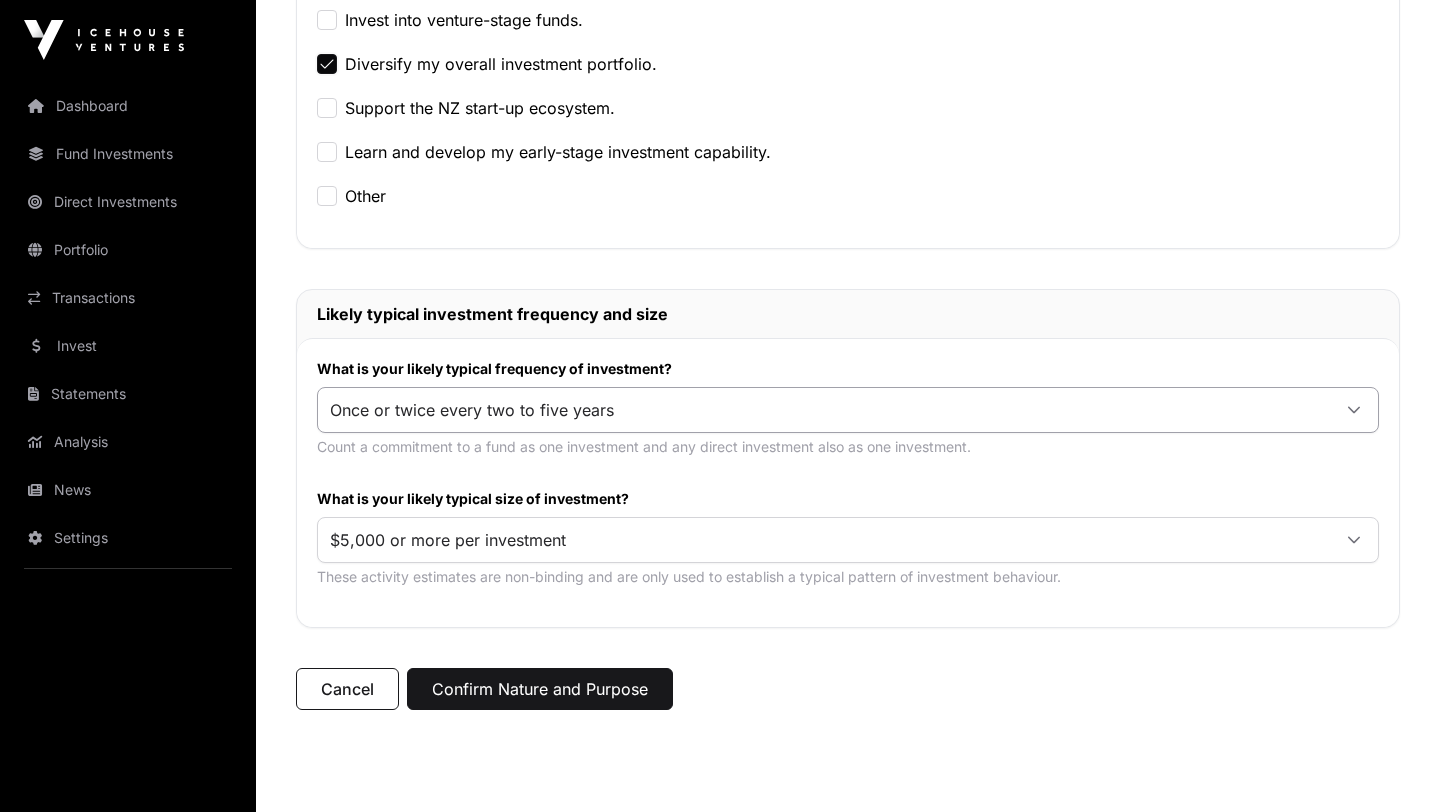 click 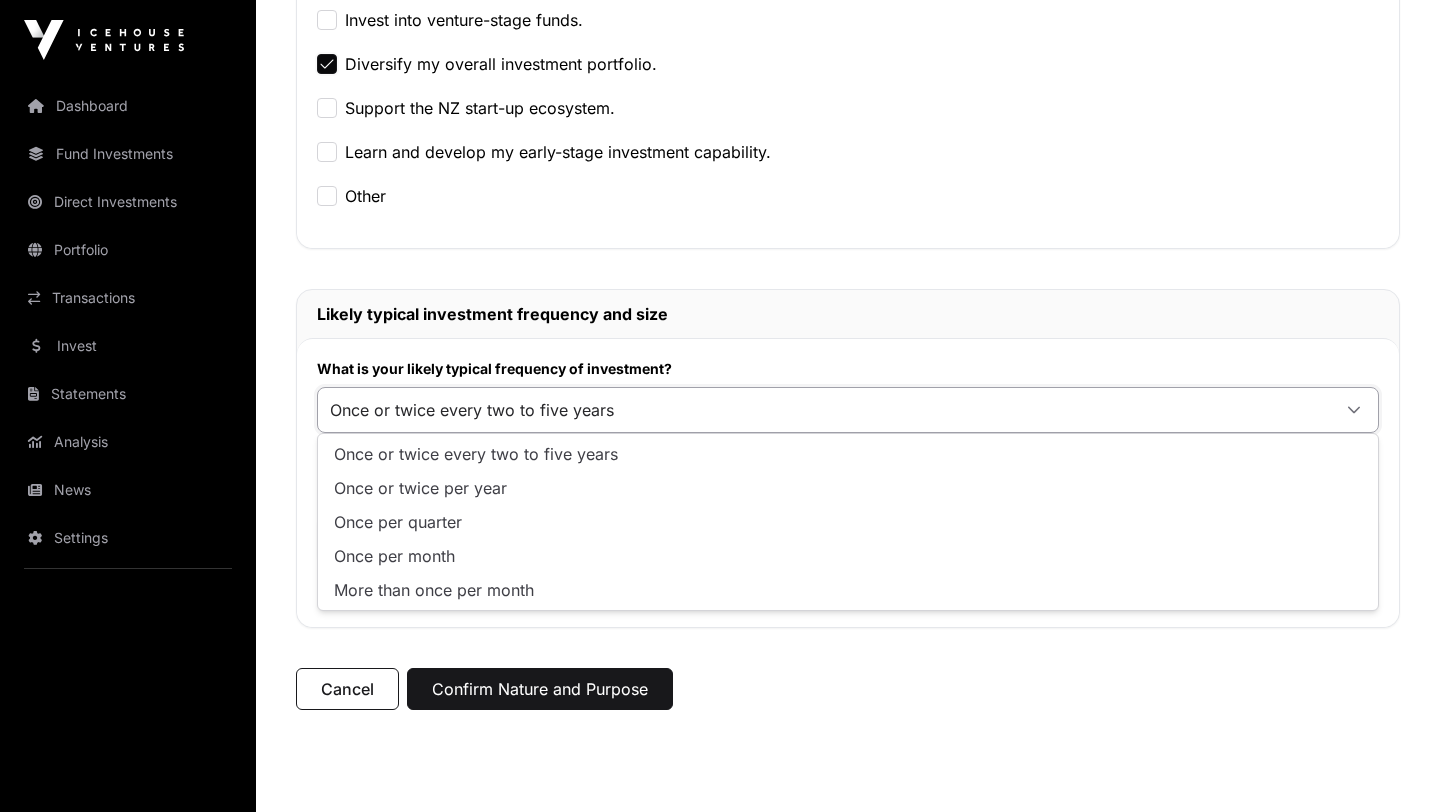 click on "Nature and Purpose   In accordance with the Anti-Money Laundering and Countering Financing of Terrorism Act 2009, Icehouse Ventures is obligated to understand the nature and purpose of your investments in early-stage startup technology companies. All investors are required to answer the three questions below.   This information will be used to monitor your account for unusual behaviour or suspicious activity. The answers you provide are non-binding estimates, and it is best to base your estimates on the highest frequency/size range that realistically applies to your likely pattern of investment.   If you have any questions please  let us know. Allison Louise Vodanovich - Individual  What are your main reasons for investing with Icehouse Ventures?  Build a venture investment portfolio. Invest directly into early-stage companies. Invest into venture-stage funds. Diversify my overall investment portfolio. Support the NZ start-up ecosystem. Learn and develop my early-stage investment capability. Other Cancel" 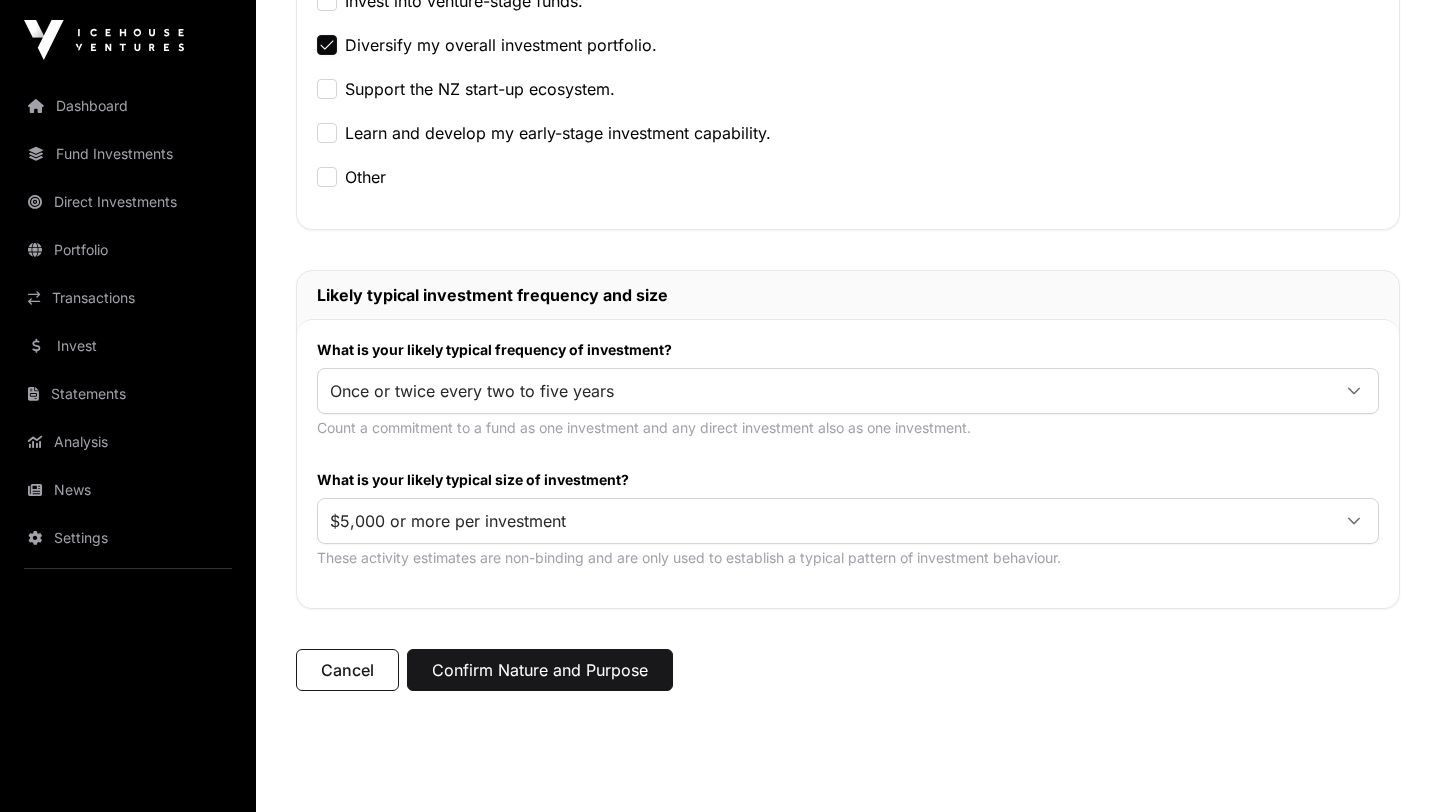 scroll, scrollTop: 640, scrollLeft: 0, axis: vertical 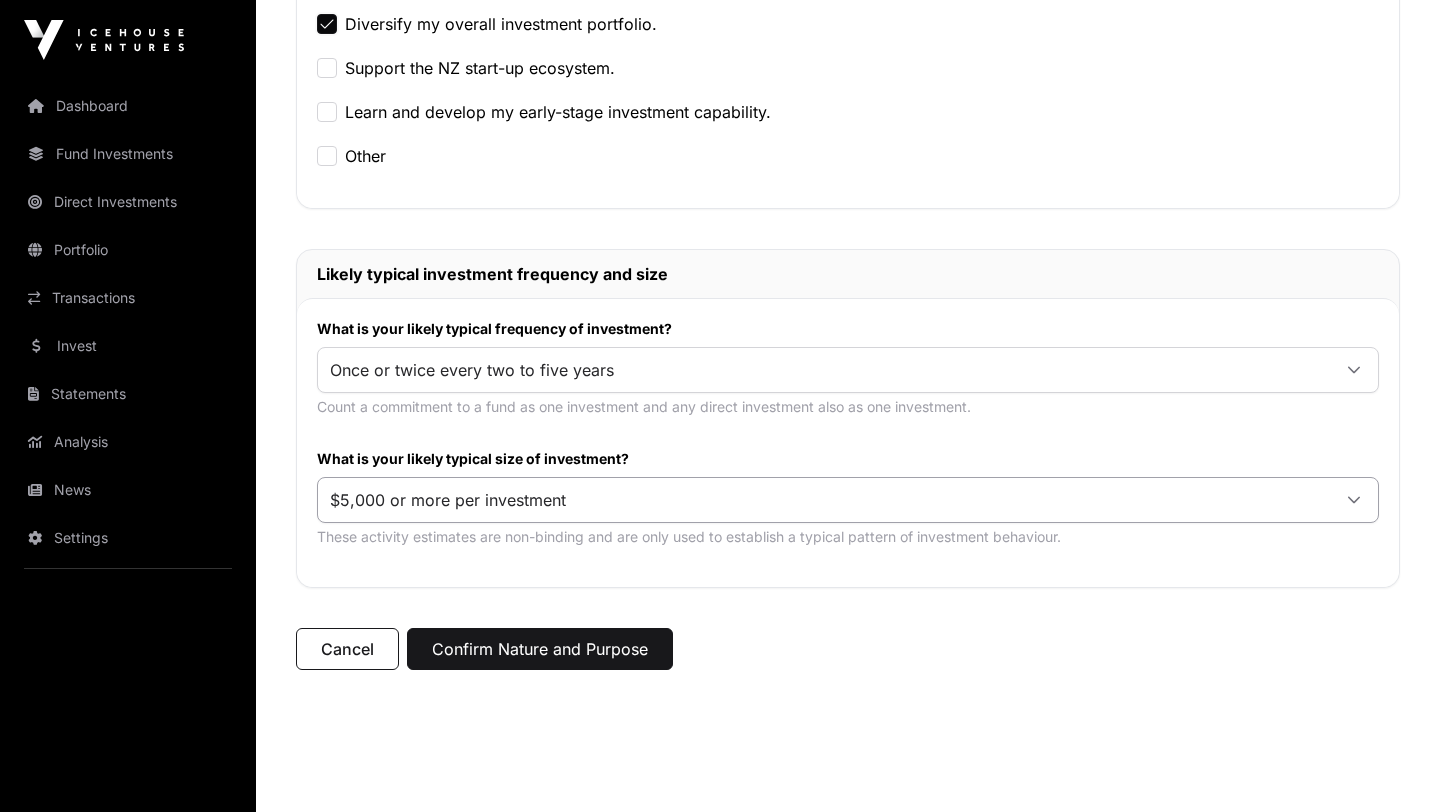 click 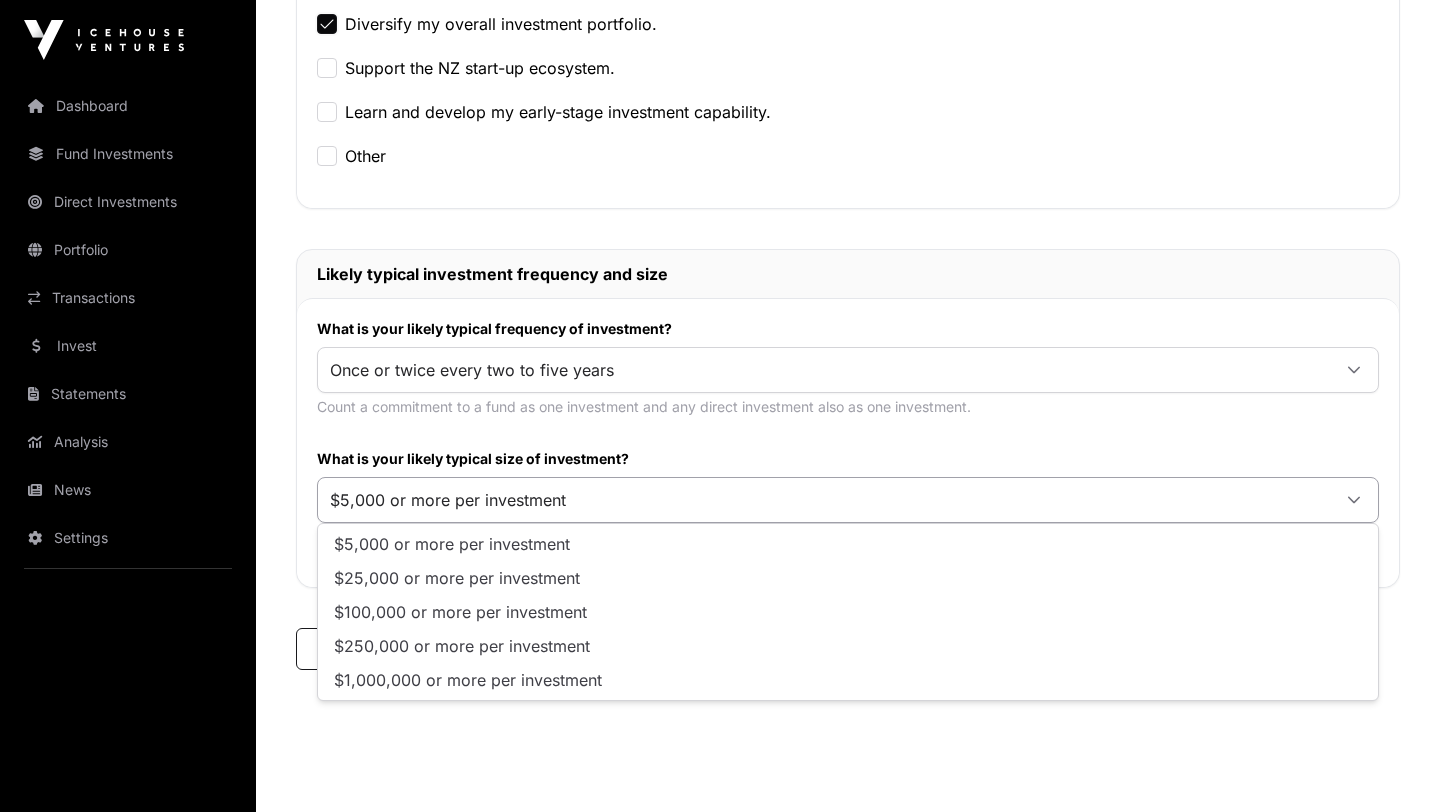 click 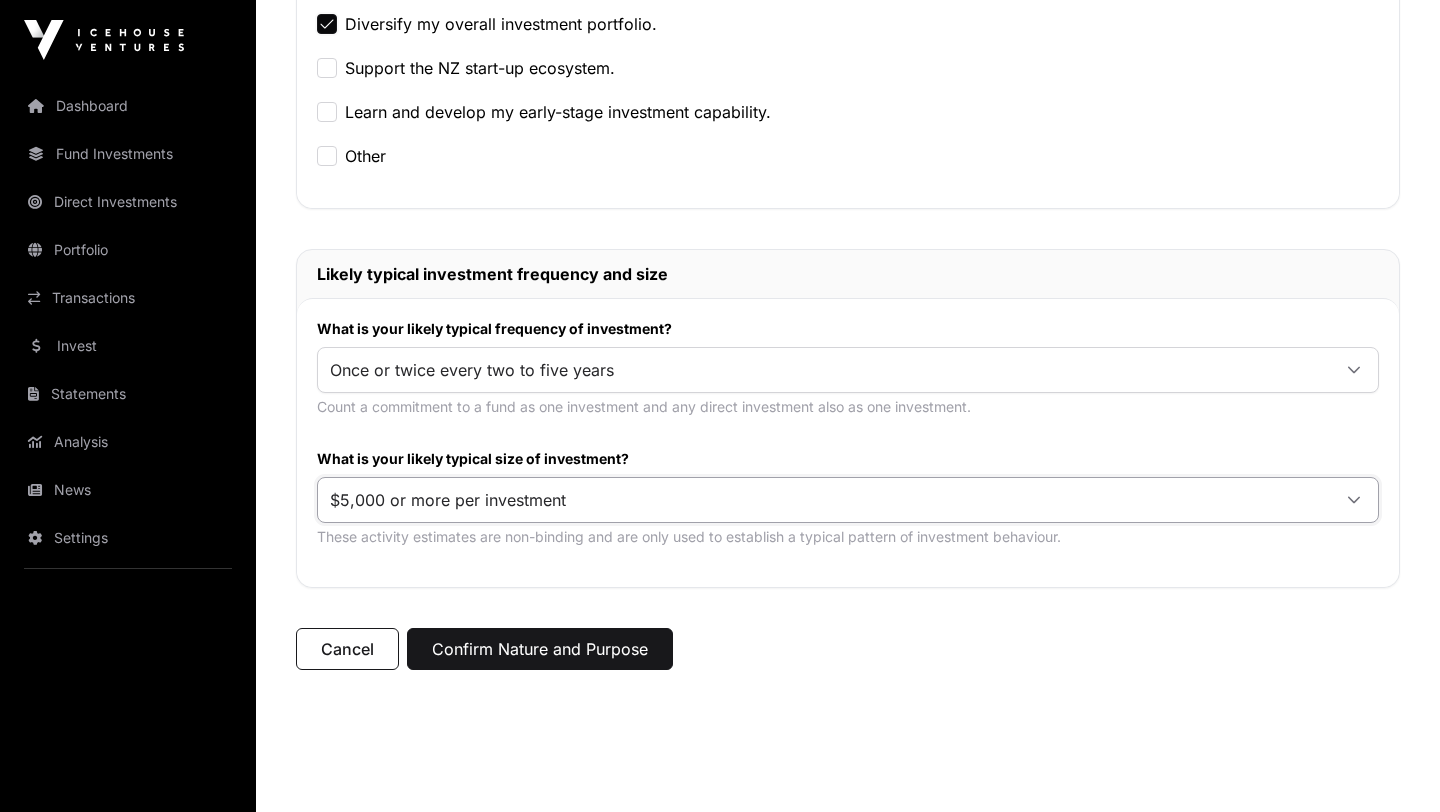 click 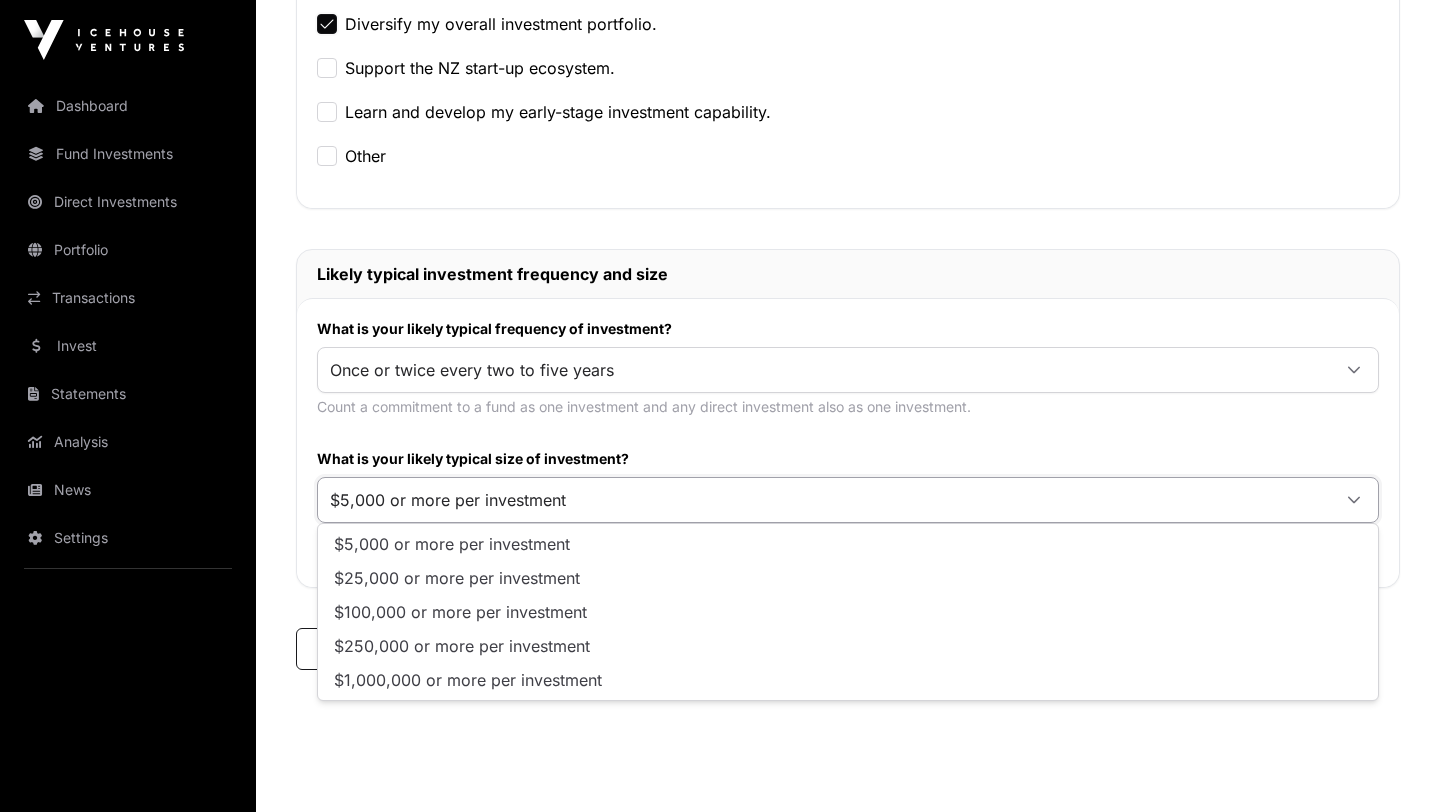 click on "Nature and Purpose   In accordance with the Anti-Money Laundering and Countering Financing of Terrorism Act 2009, Icehouse Ventures is obligated to understand the nature and purpose of your investments in early-stage startup technology companies. All investors are required to answer the three questions below.   This information will be used to monitor your account for unusual behaviour or suspicious activity. The answers you provide are non-binding estimates, and it is best to base your estimates on the highest frequency/size range that realistically applies to your likely pattern of investment.   If you have any questions please  let us know. Allison Louise Vodanovich - Individual  What are your main reasons for investing with Icehouse Ventures?  Build a venture investment portfolio. Invest directly into early-stage companies. Invest into venture-stage funds. Diversify my overall investment portfolio. Support the NZ start-up ecosystem. Learn and develop my early-stage investment capability. Other Cancel" 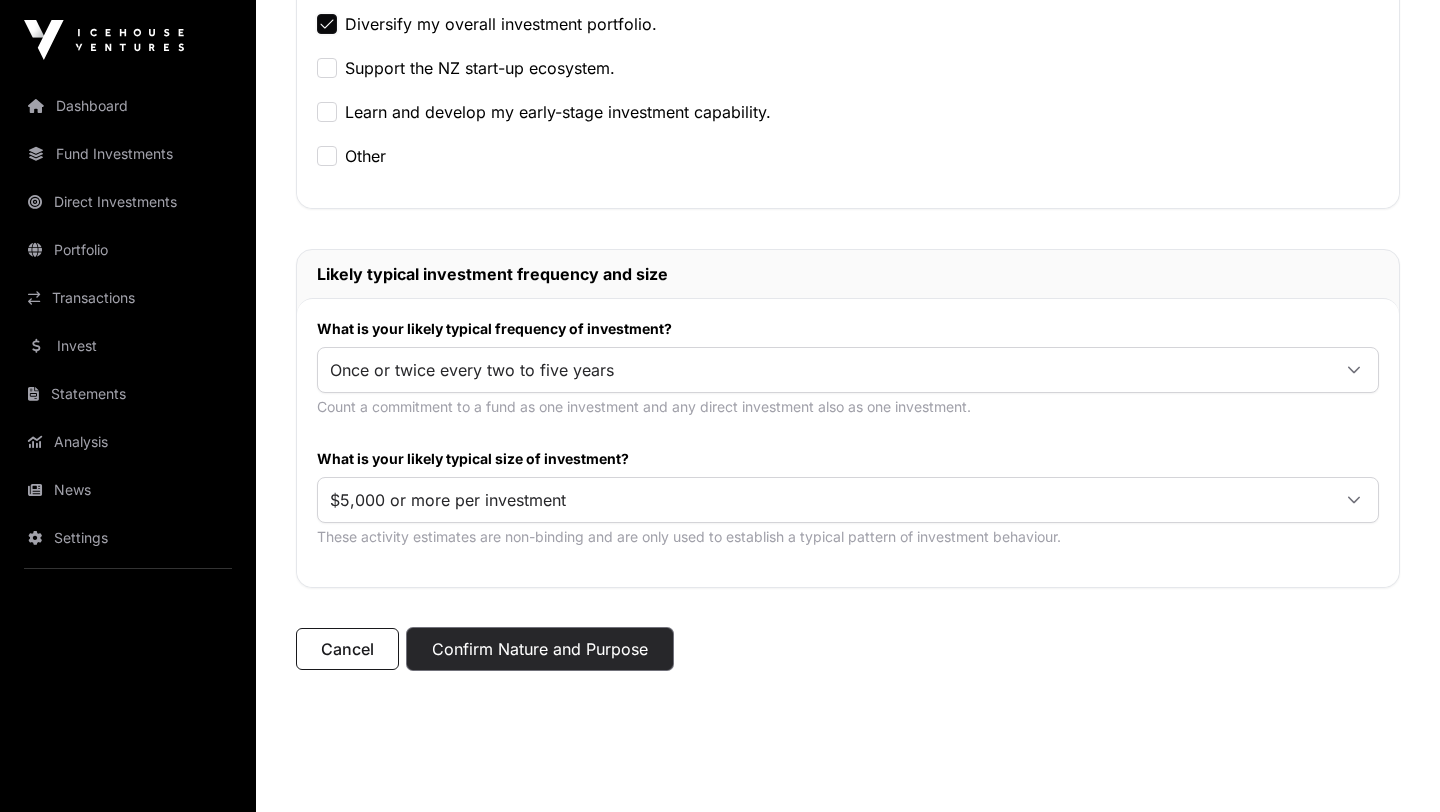 click on "Confirm Nature and Purpose" 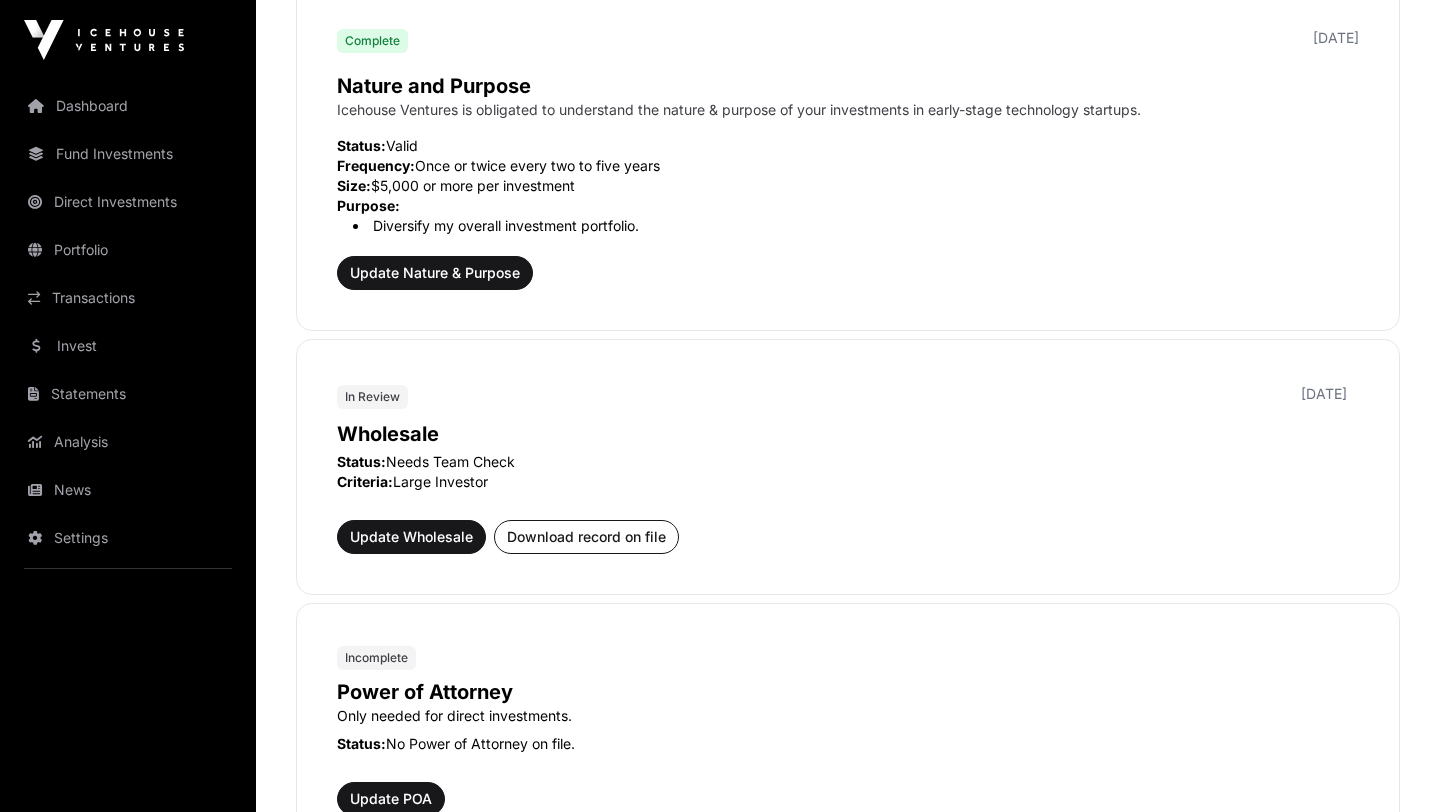 scroll, scrollTop: 760, scrollLeft: 0, axis: vertical 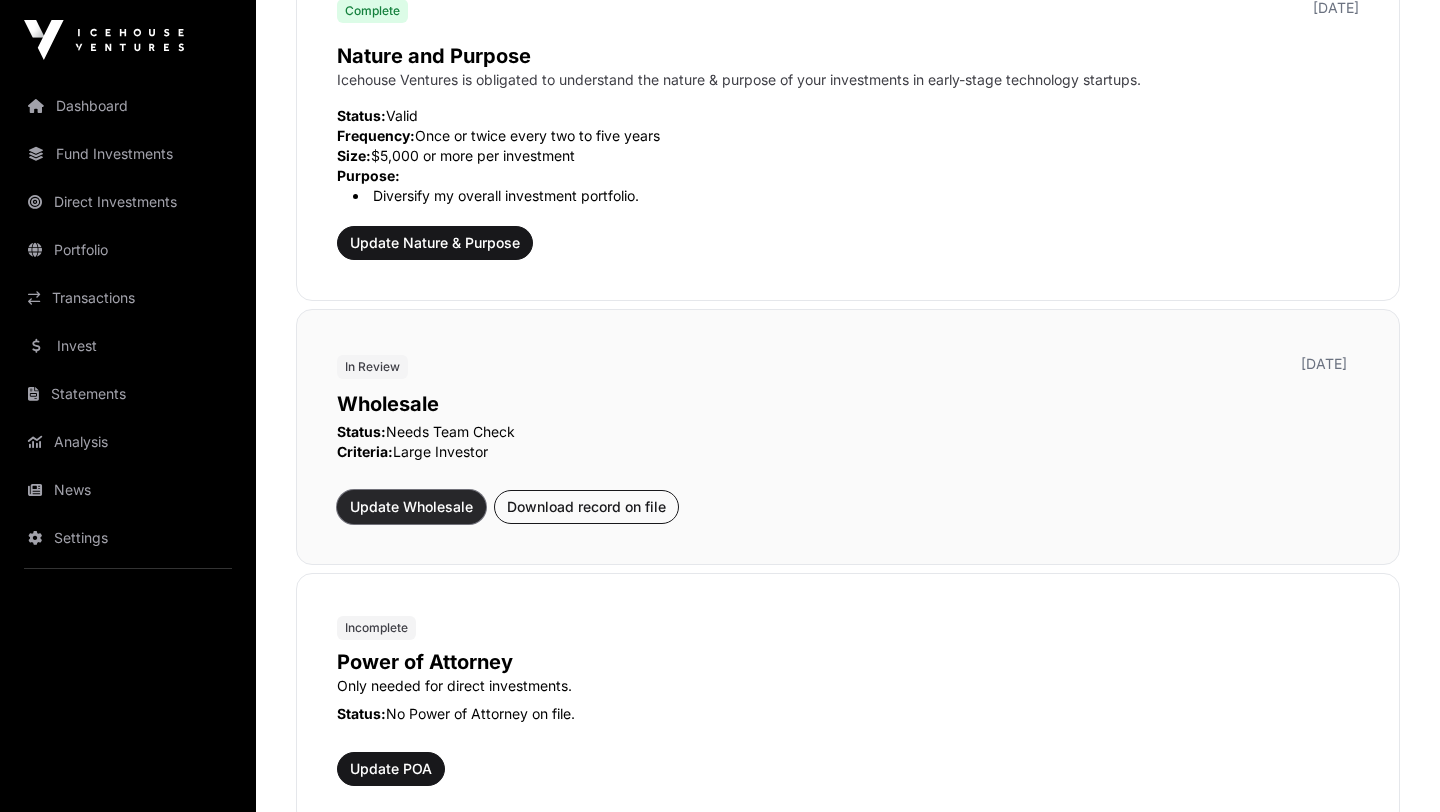 click on "Update Wholesale" 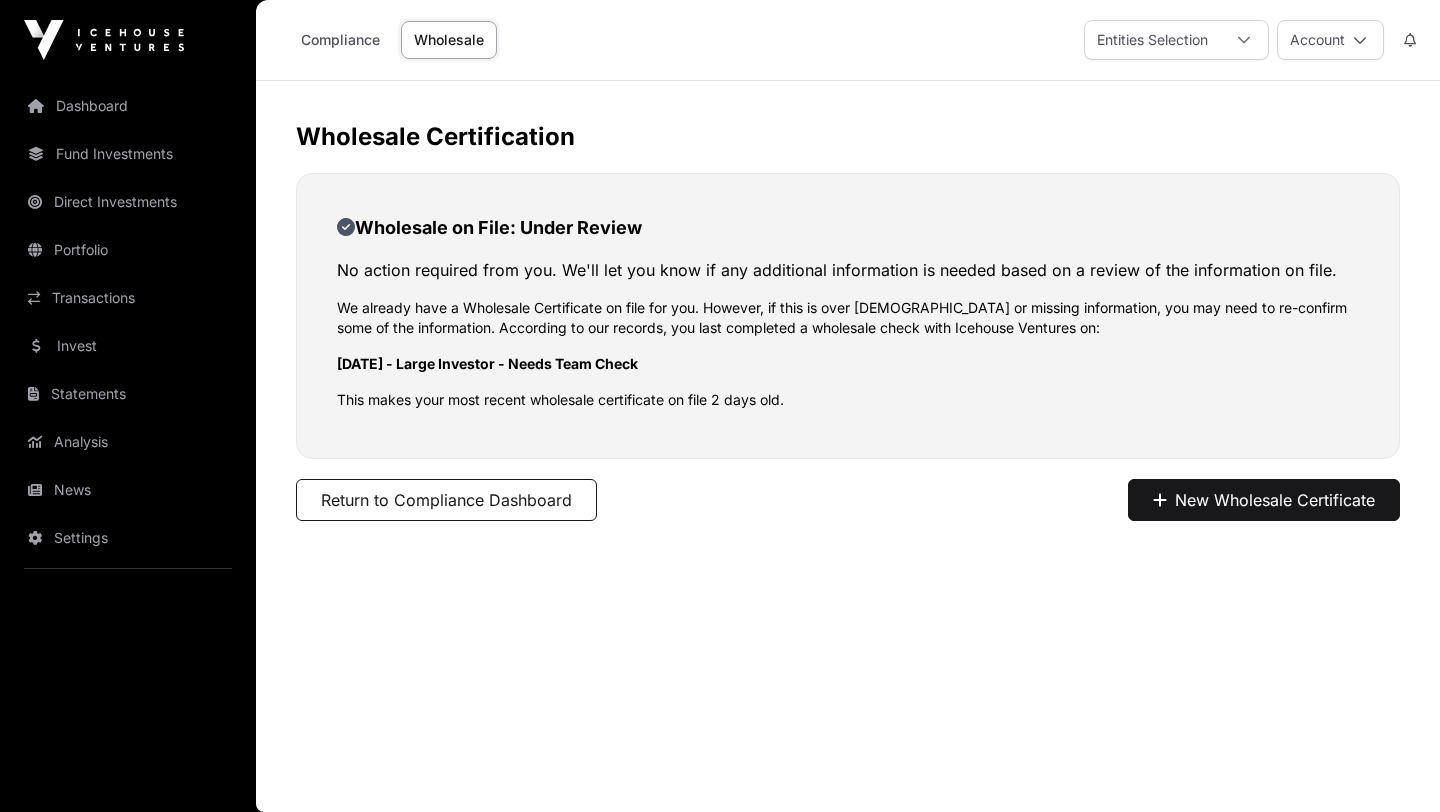scroll, scrollTop: 0, scrollLeft: 0, axis: both 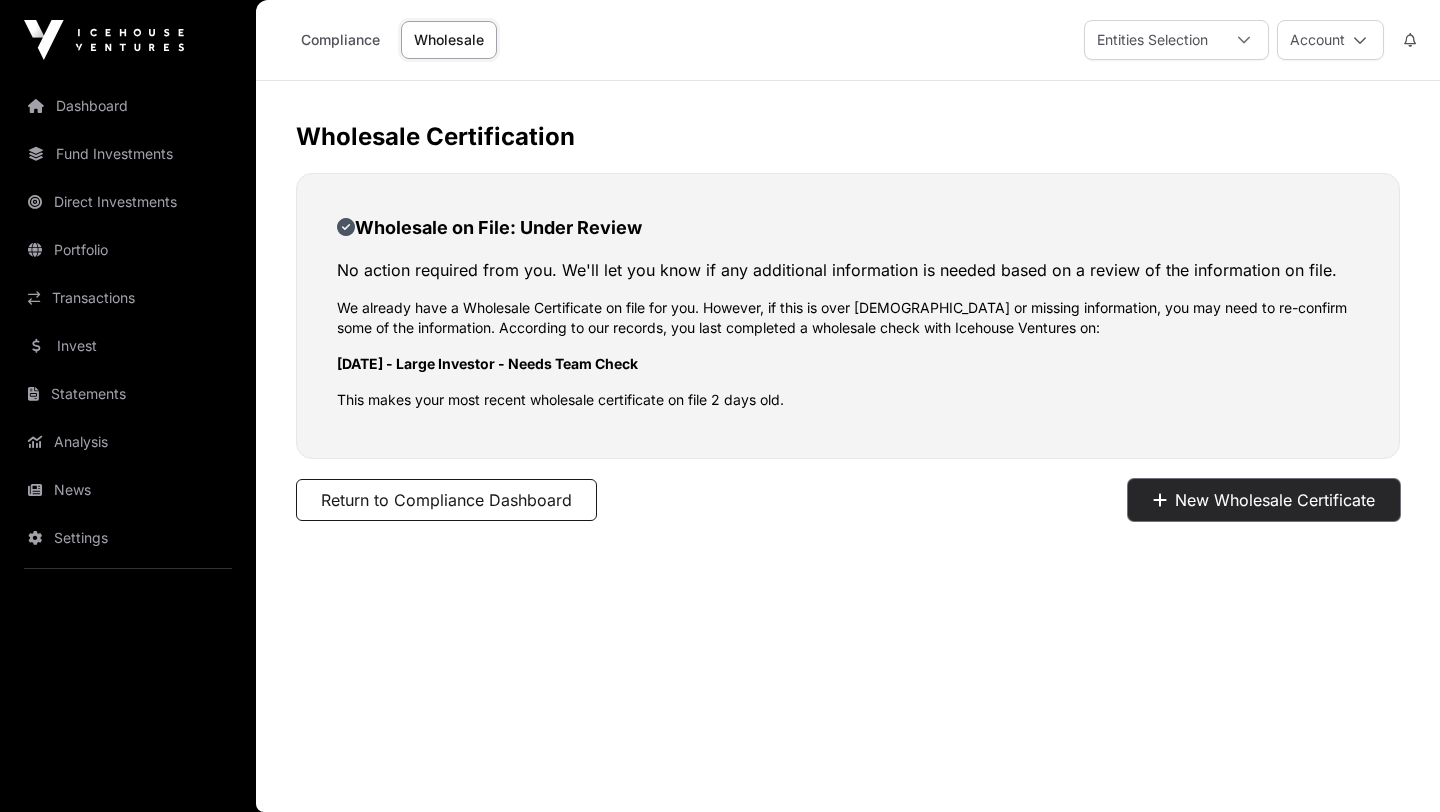 click on "New Wholesale Certificate" 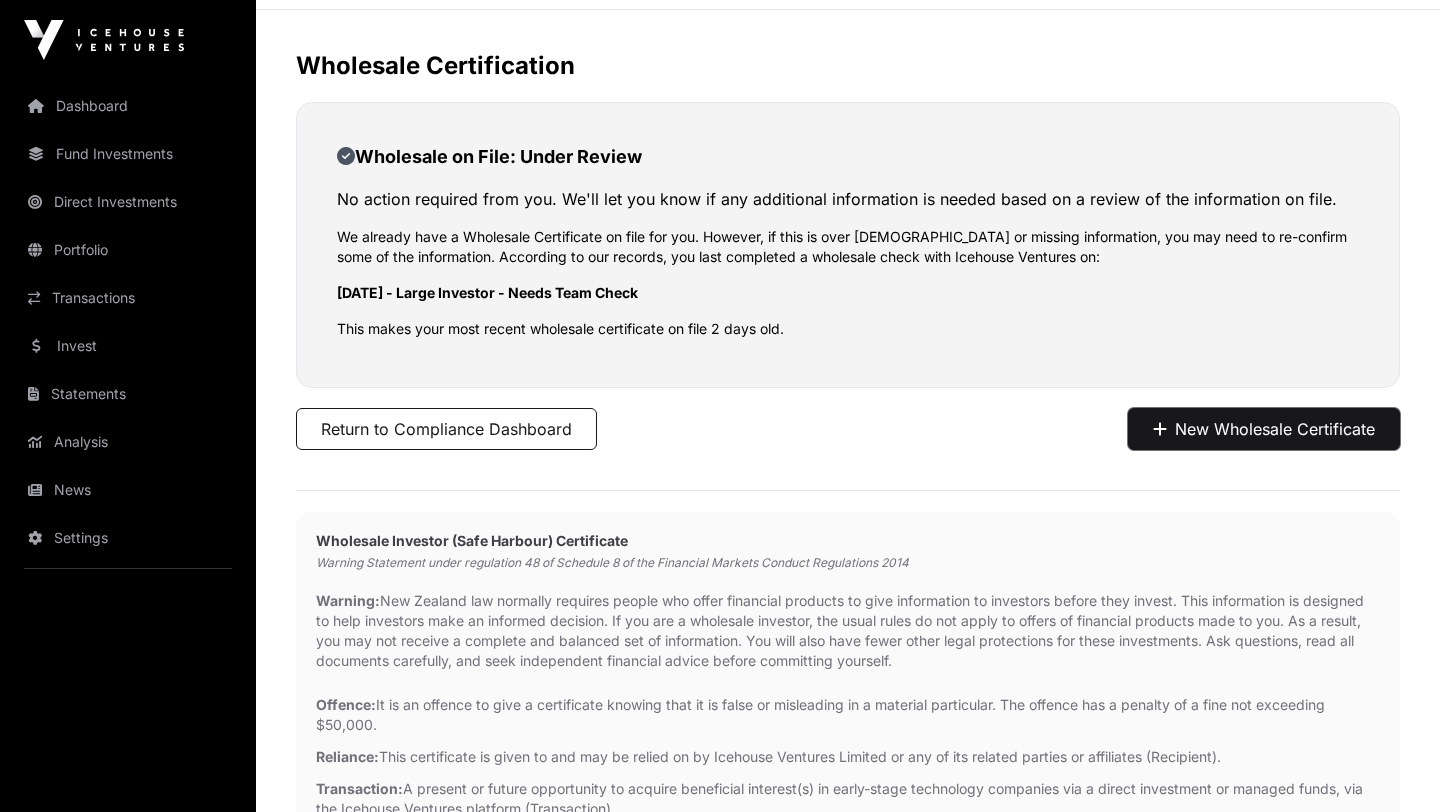 scroll, scrollTop: 69, scrollLeft: 0, axis: vertical 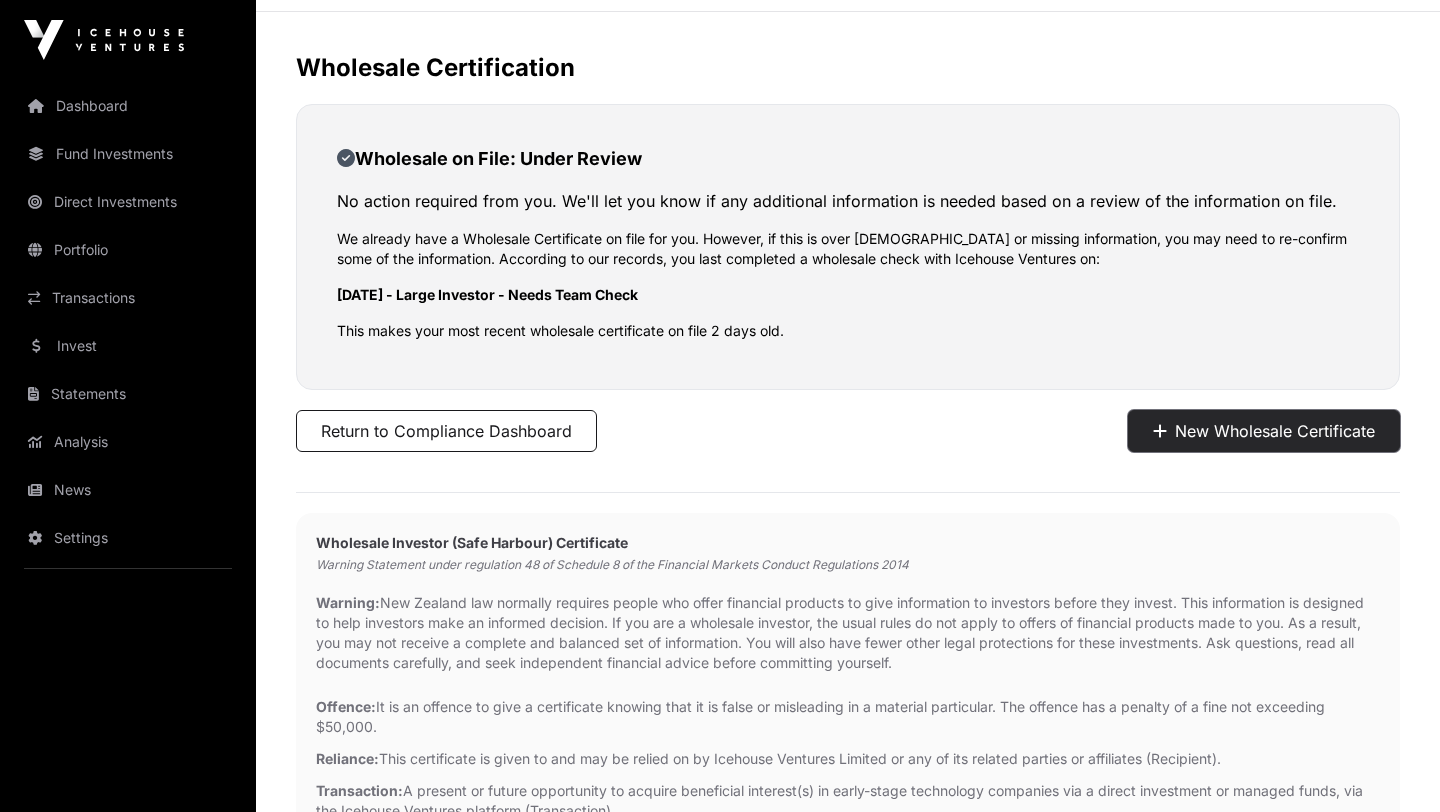 click on "New Wholesale Certificate" 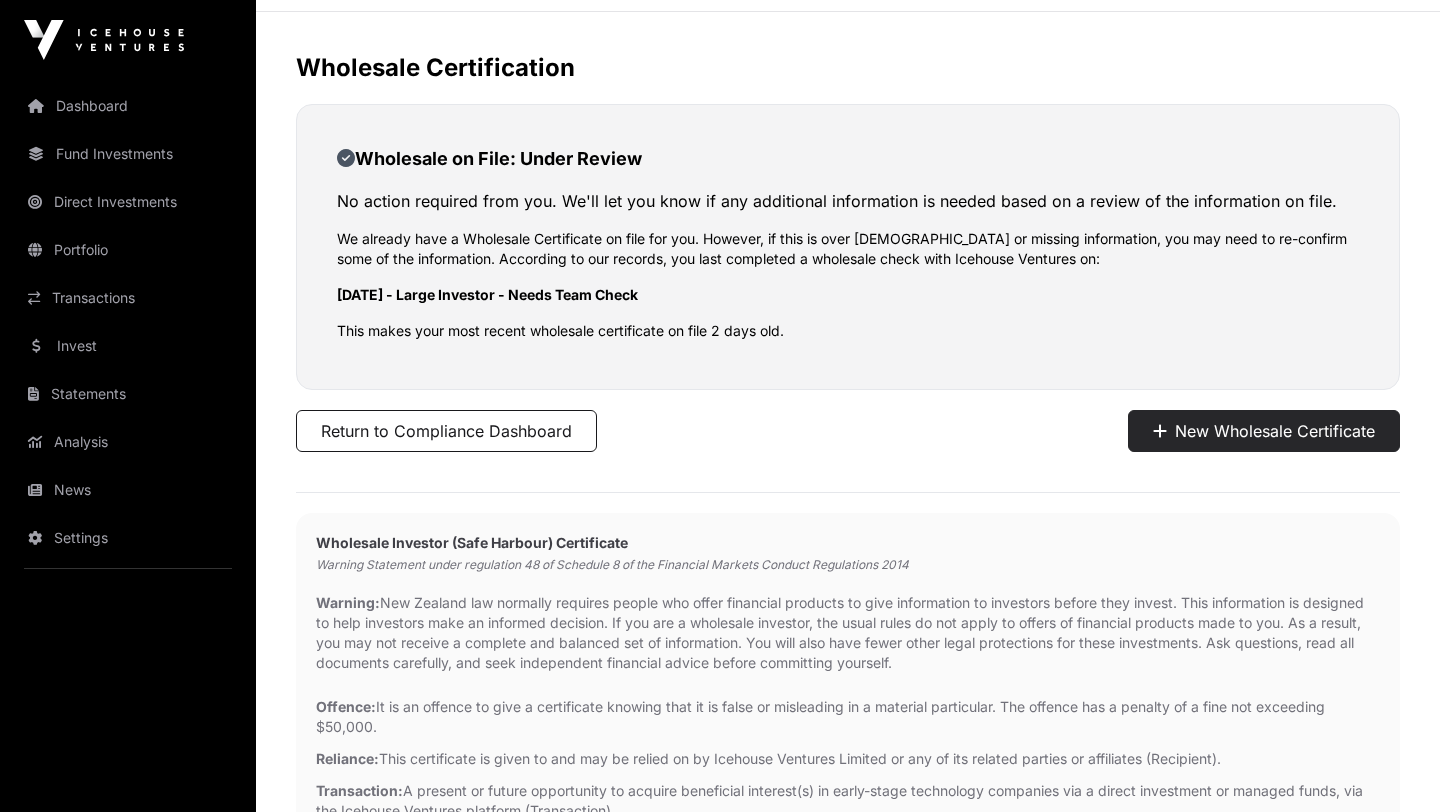 scroll, scrollTop: 0, scrollLeft: 0, axis: both 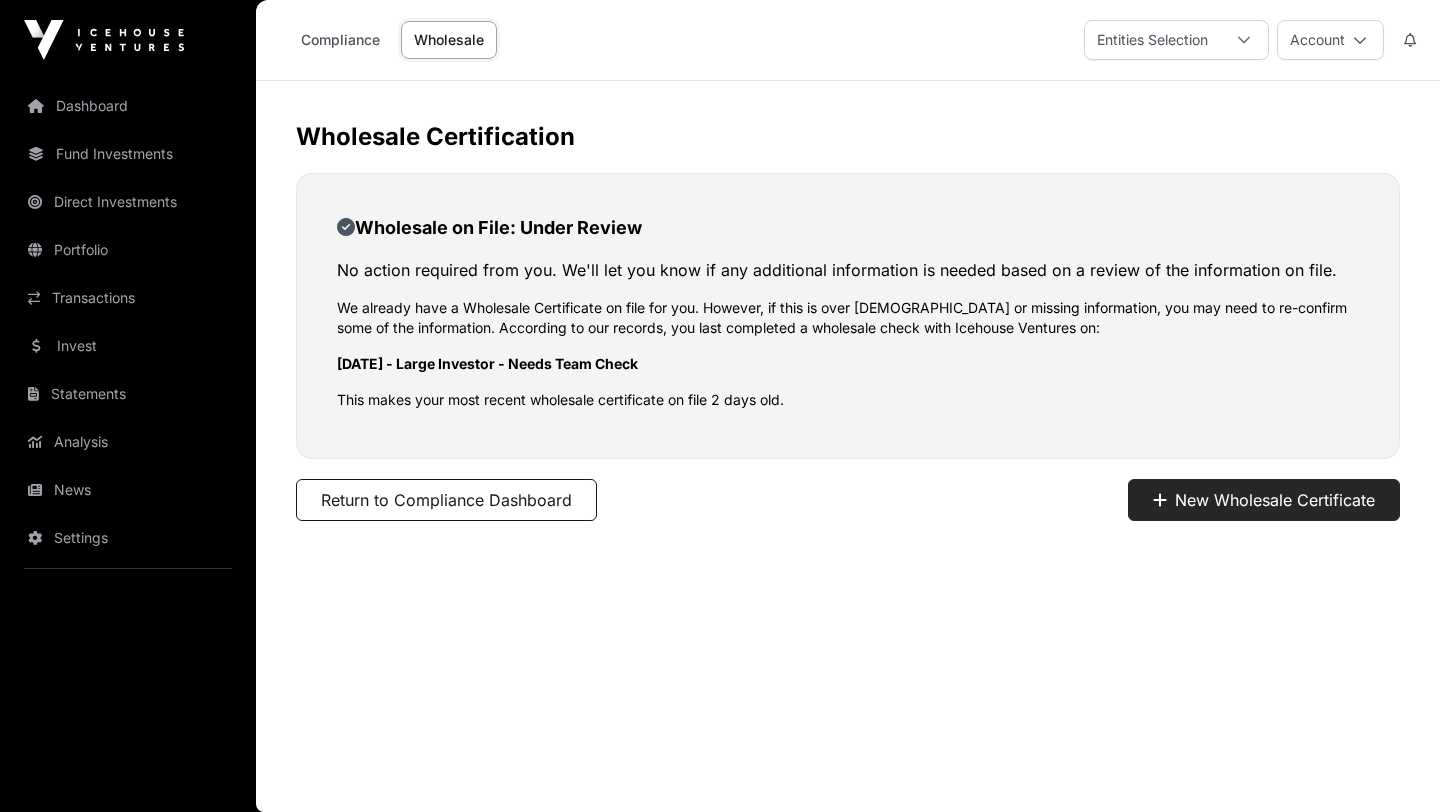 click on "Wholesale on File: Under Review   No action required from you. We'll let you know if any additional information is needed based on a review of the information on file.   We already have a Wholesale Certificate on file for you. However, if this is over 2 years old or missing information, you may need to re-confirm some of the information. According to our records, you last completed a wholesale check with Icehouse Ventures on:  04/07/2025  - Large Investor - Needs Team Check  This makes your most recent wholesale certificate on file 2 days old." 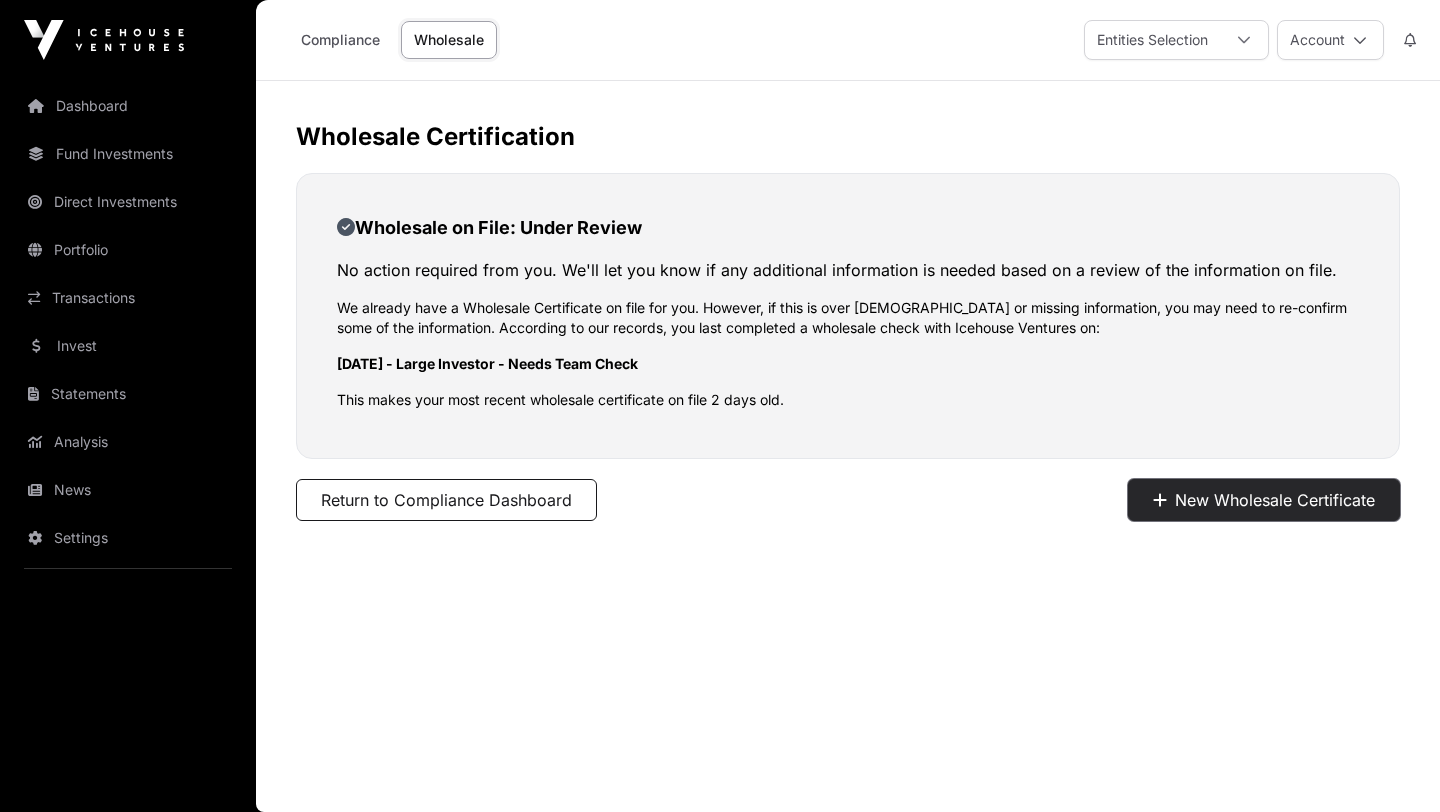 click on "New Wholesale Certificate" 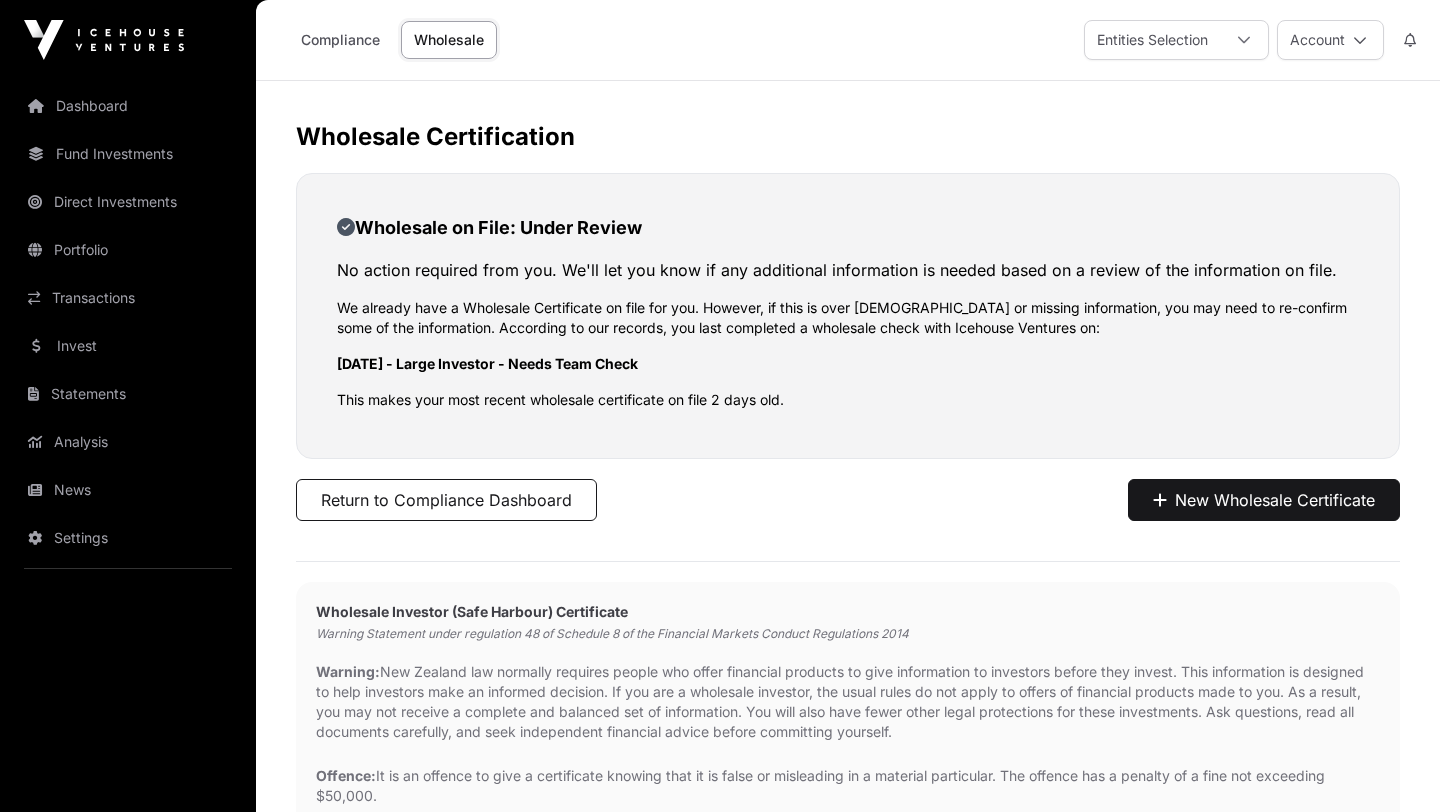 click on "Wholesale Certification   Wholesale on File: Under Review   No action required from you. We'll let you know if any additional information is needed based on a review of the information on file.   We already have a Wholesale Certificate on file for you. However, if this is over 2 years old or missing information, you may need to re-confirm some of the information. According to our records, you last completed a wholesale check with Icehouse Ventures on:  04/07/2025  - Large Investor - Needs Team Check  This makes your most recent wholesale certificate on file 2 days old.   Return to Compliance Dashboard   New Wholesale Certificate   Wholesale Investor (Safe Harbour) Certificate   Warning Statement under regulation 48 of Schedule 8 of the Financial Markets Conduct Regulations 2014  Warning: Offence:  It is an offence to give a certificate knowing that it is false or misleading in a material particular. The offence has a penalty of a fine not exceeding $50,000.  Reliance: Transaction: Acknowledgement:  Assets" 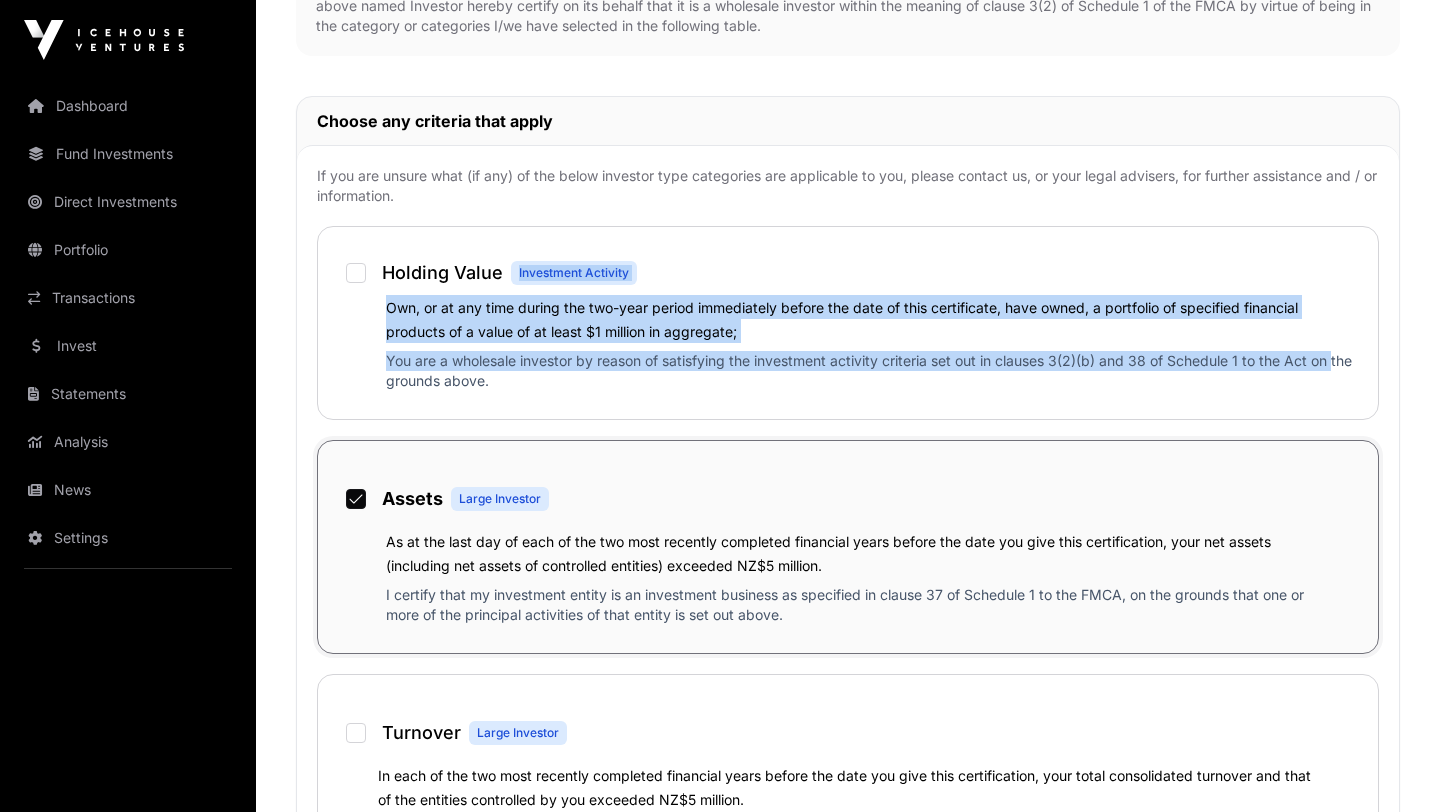 drag, startPoint x: 1421, startPoint y: 539, endPoint x: 1362, endPoint y: 401, distance: 150.08331 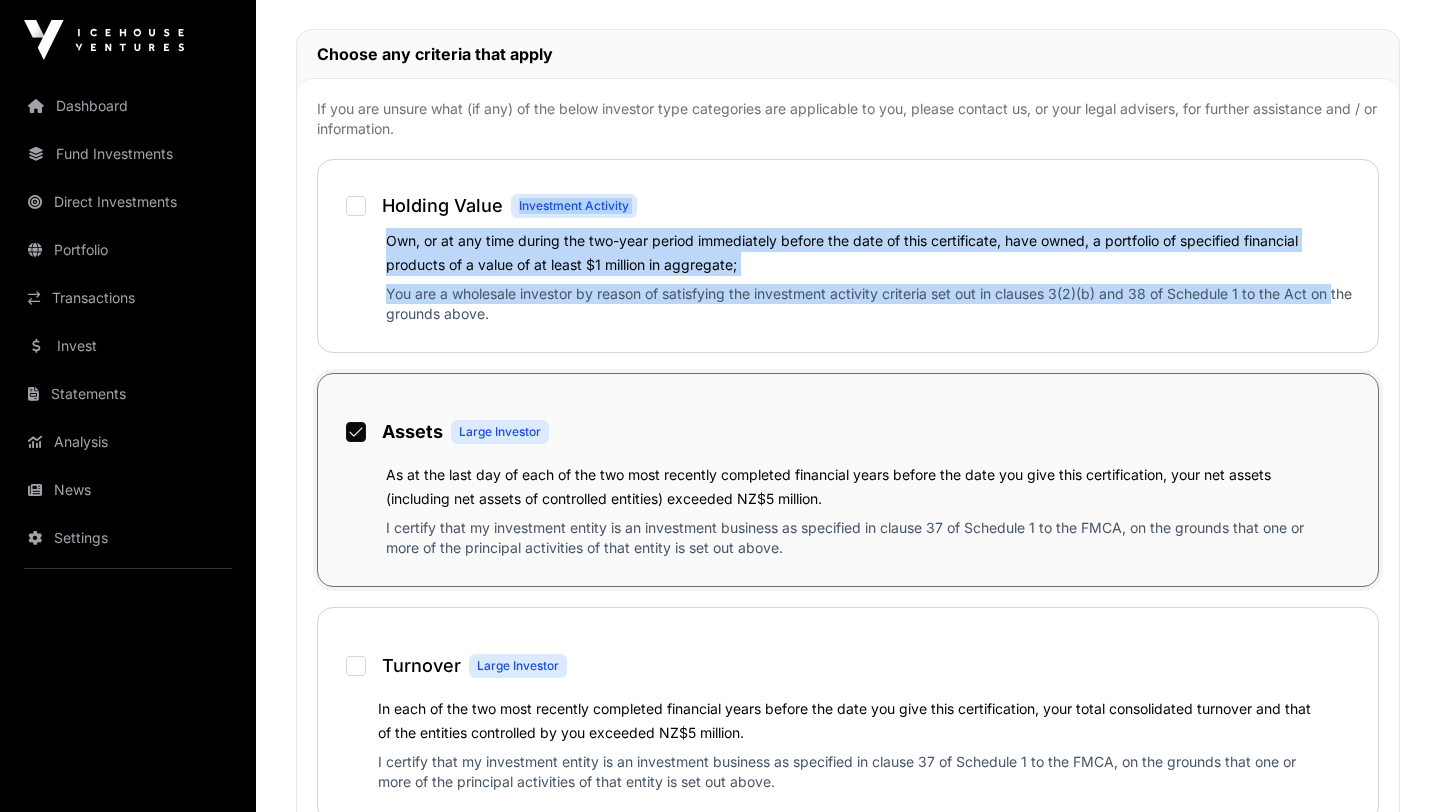 scroll, scrollTop: 1200, scrollLeft: 0, axis: vertical 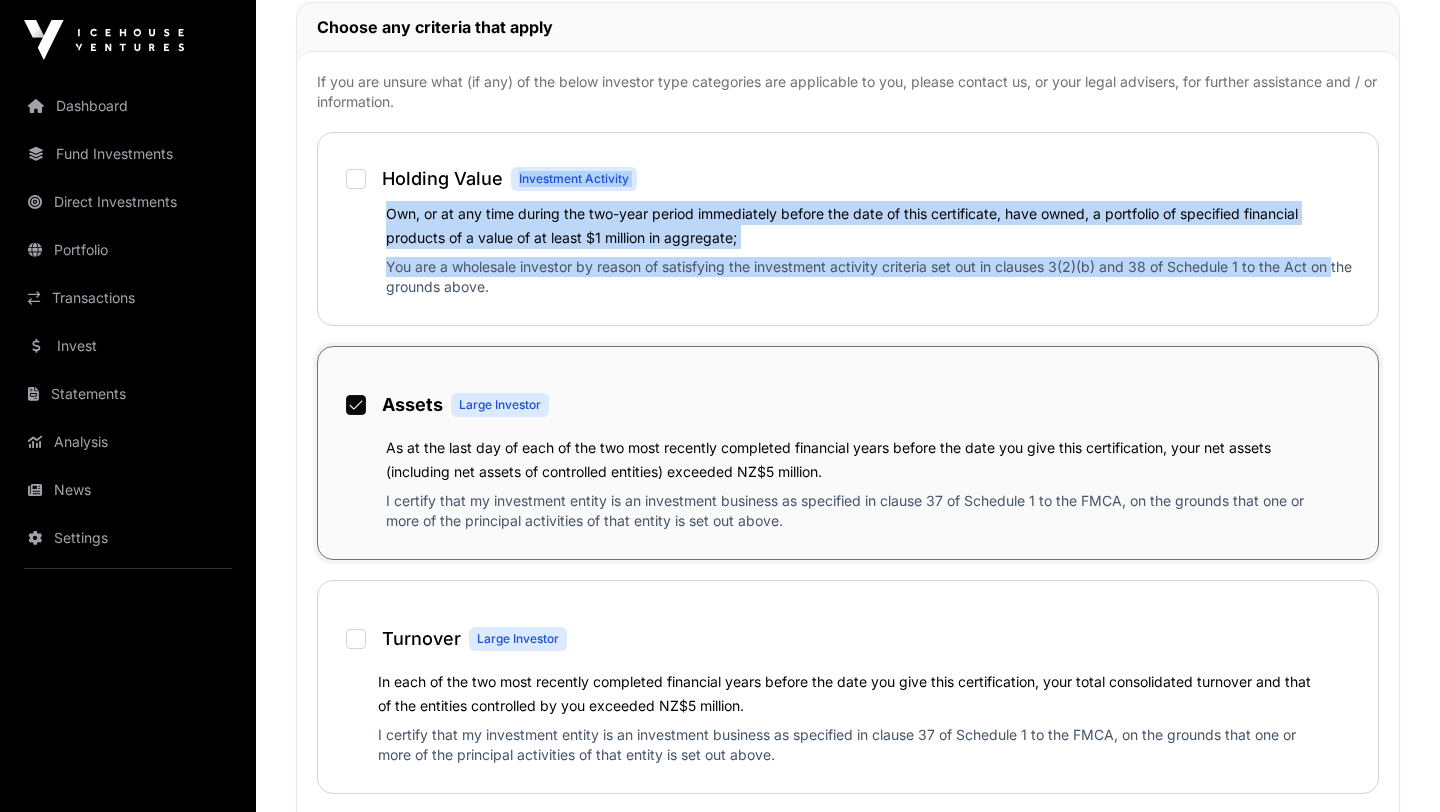drag, startPoint x: 1124, startPoint y: 53, endPoint x: 885, endPoint y: 3, distance: 244.17412 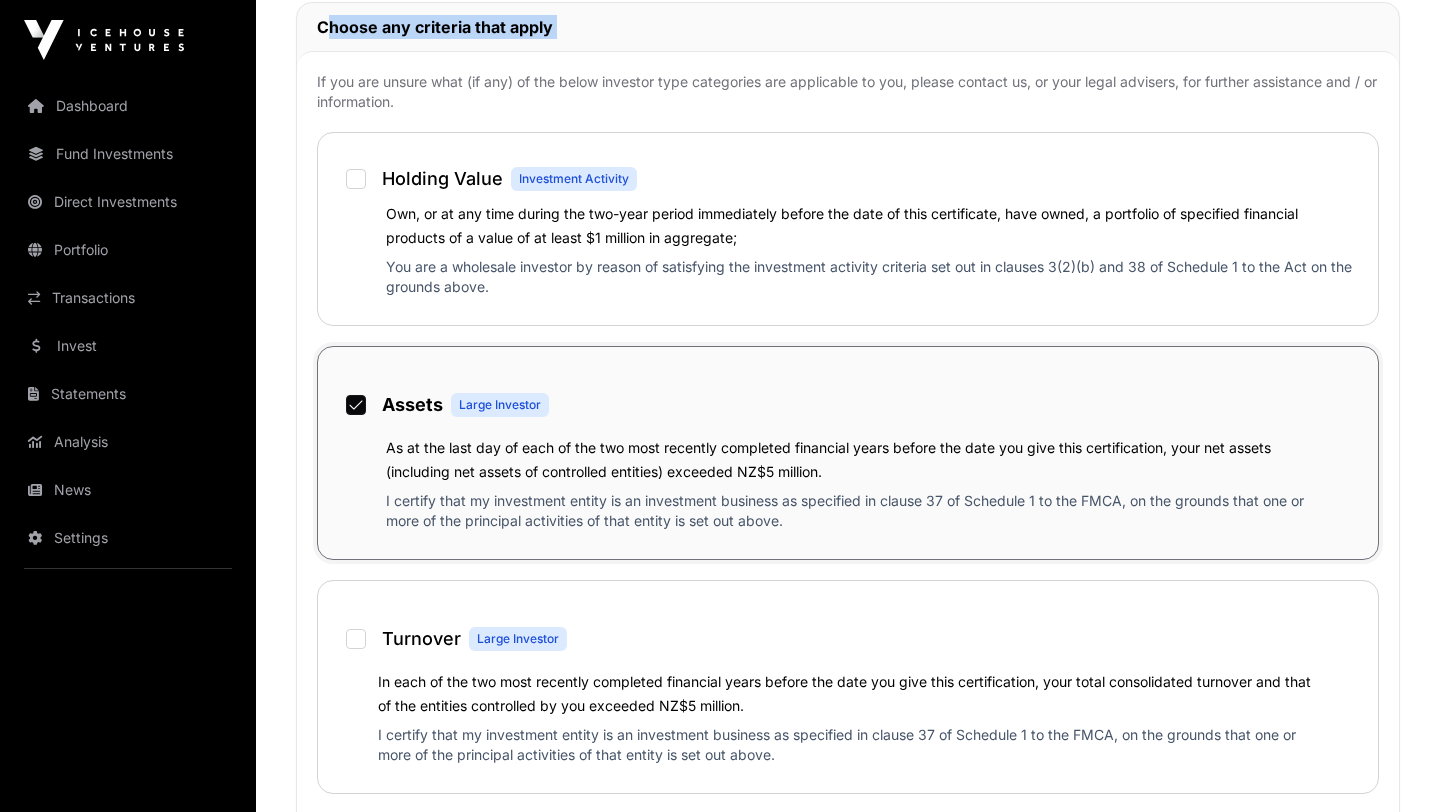 scroll, scrollTop: 1193, scrollLeft: 0, axis: vertical 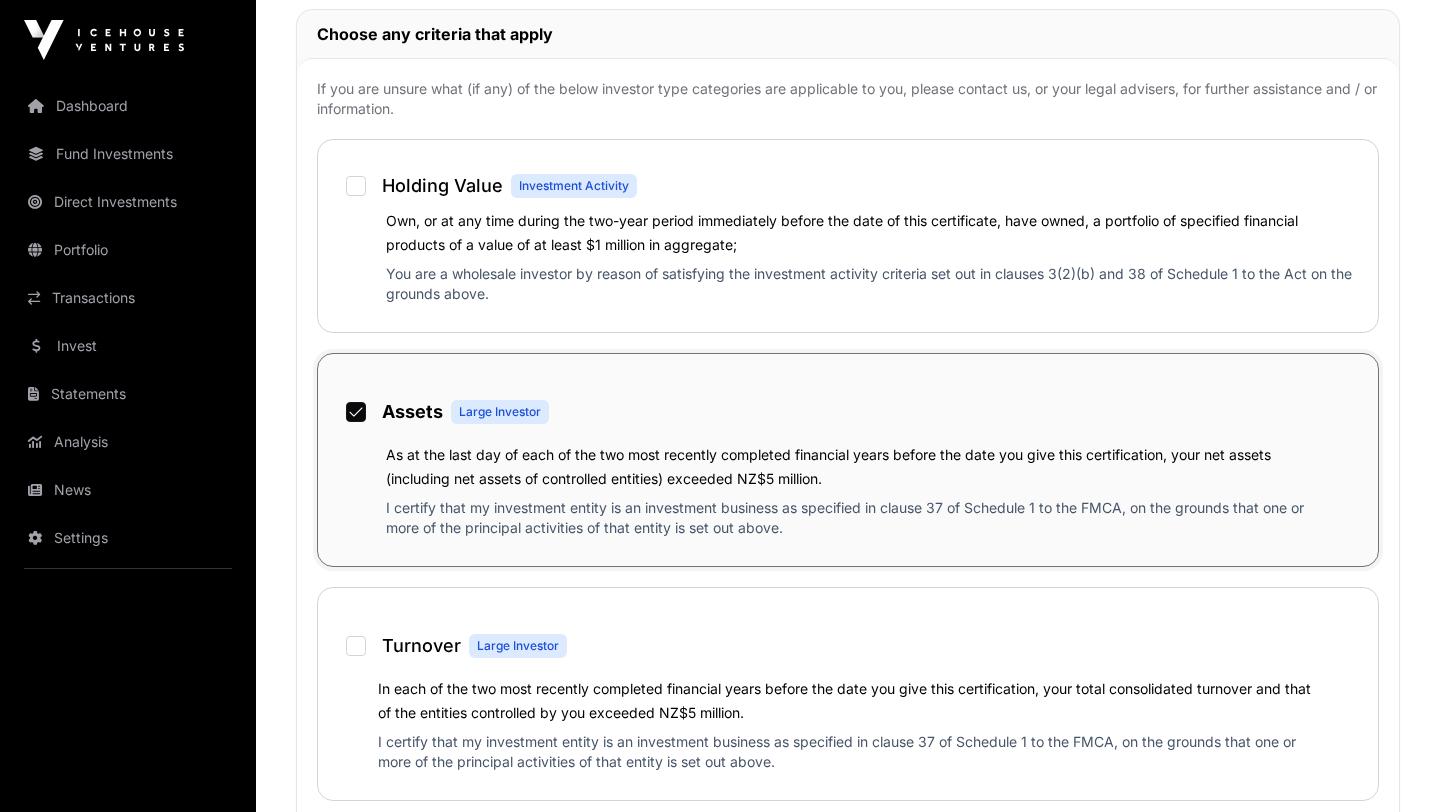click on "Wholesale Certification   Wholesale on File: Under Review   No action required from you. We'll let you know if any additional information is needed based on a review of the information on file.   We already have a Wholesale Certificate on file for you. However, if this is over 2 years old or missing information, you may need to re-confirm some of the information. According to our records, you last completed a wholesale check with Icehouse Ventures on:  04/07/2025  - Large Investor - Needs Team Check  This makes your most recent wholesale certificate on file 2 days old.   Return to Compliance Dashboard   New Wholesale Certificate   Wholesale Investor (Safe Harbour) Certificate   Warning Statement under regulation 48 of Schedule 8 of the Financial Markets Conduct Regulations 2014  Warning: Offence:  It is an offence to give a certificate knowing that it is false or misleading in a material particular. The offence has a penalty of a fine not exceeding $50,000.  Reliance: Transaction: Acknowledgement:  Assets" 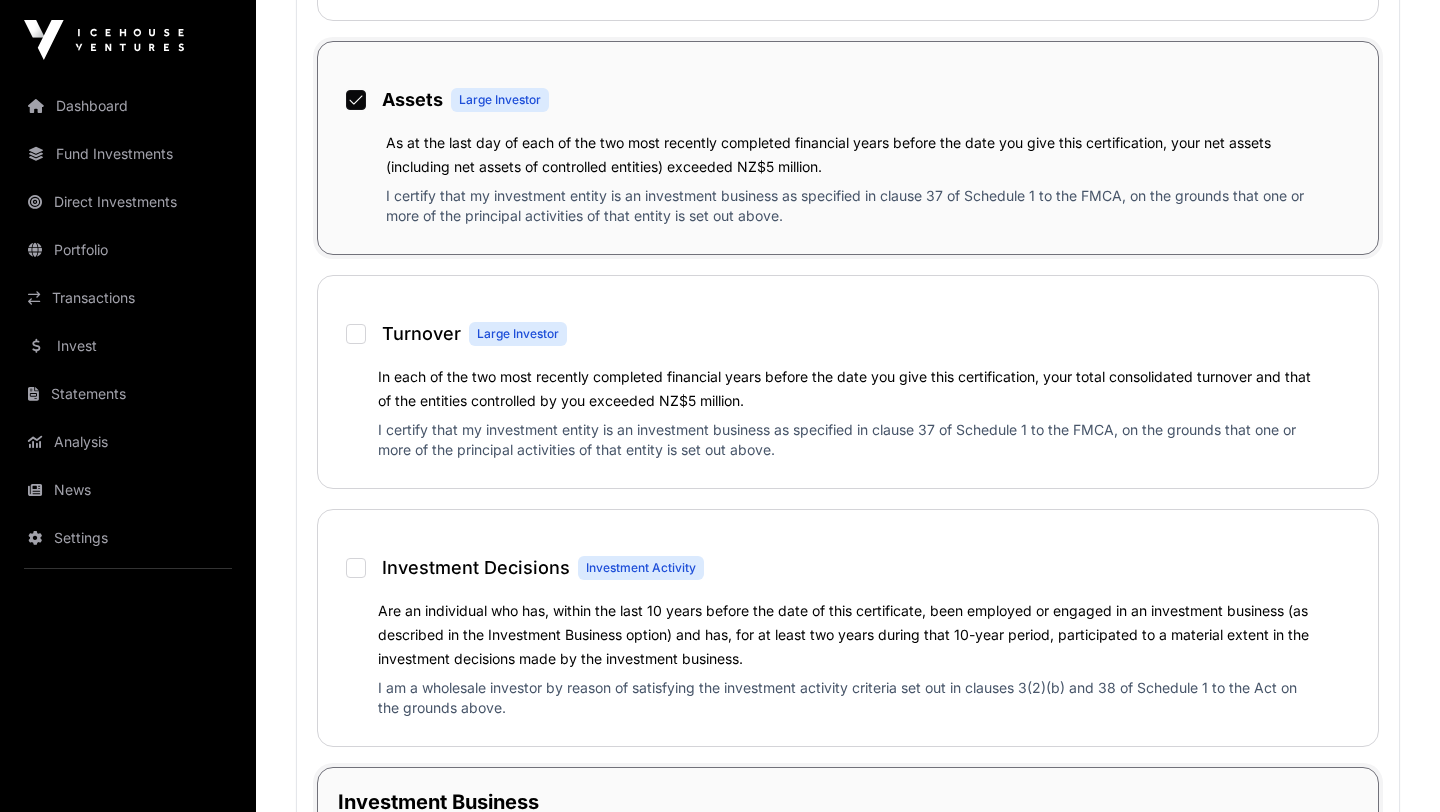 drag, startPoint x: 299, startPoint y: 496, endPoint x: 277, endPoint y: 474, distance: 31.112698 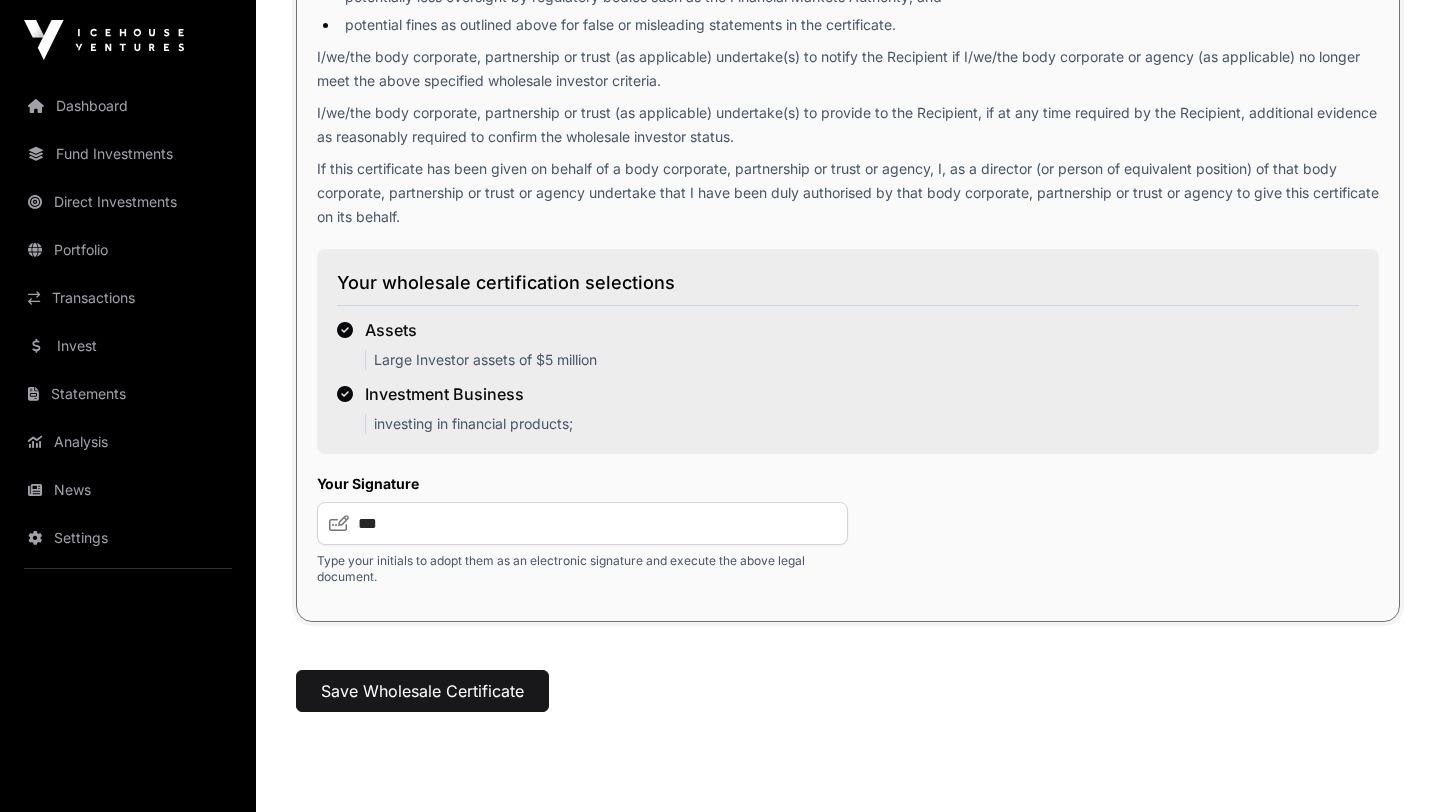 scroll, scrollTop: 3184, scrollLeft: 0, axis: vertical 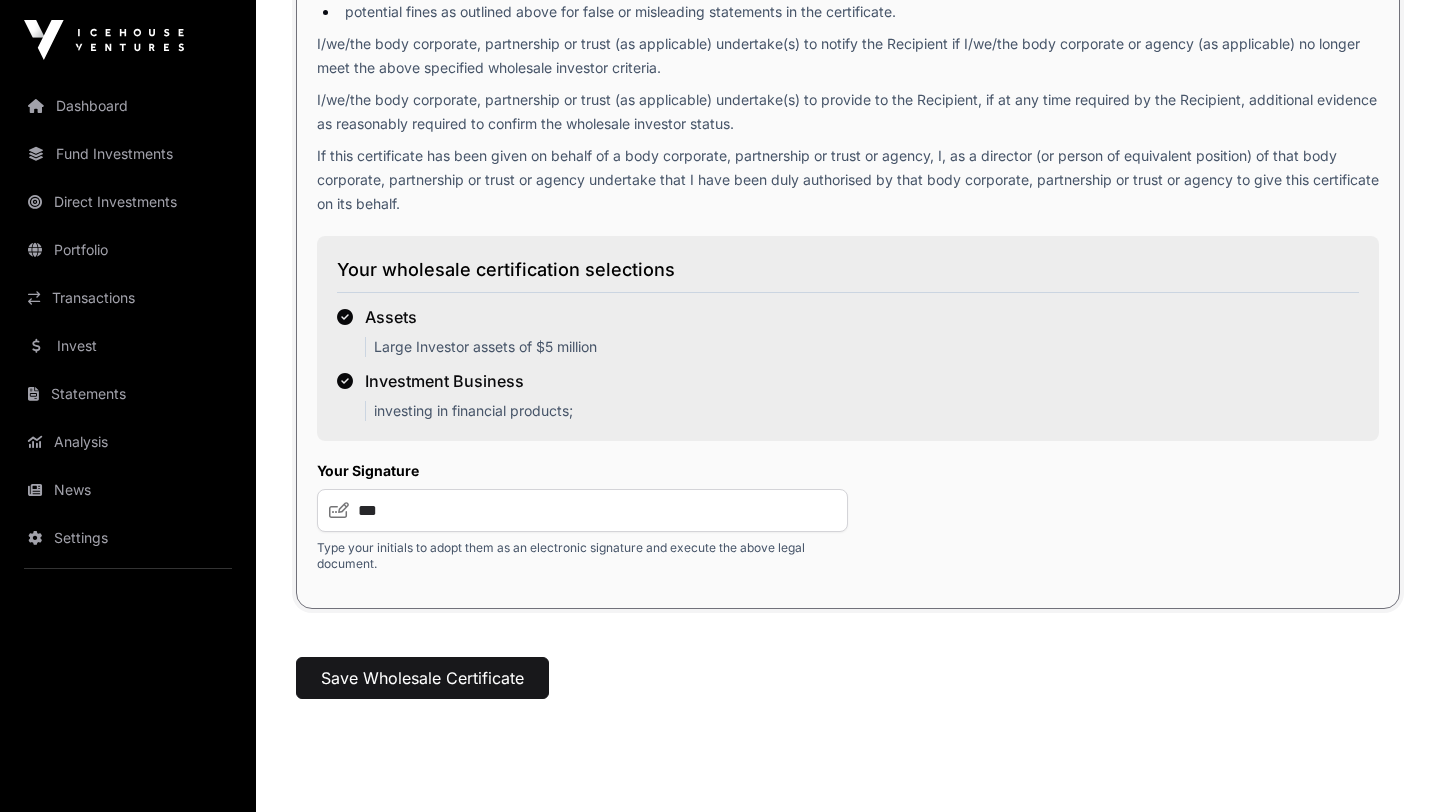 click on "Wholesale Certification   Wholesale on File: Under Review   No action required from you. We'll let you know if any additional information is needed based on a review of the information on file.   We already have a Wholesale Certificate on file for you. However, if this is over 2 years old or missing information, you may need to re-confirm some of the information. According to our records, you last completed a wholesale check with Icehouse Ventures on:  04/07/2025  - Large Investor - Needs Team Check  This makes your most recent wholesale certificate on file 2 days old.   Return to Compliance Dashboard   New Wholesale Certificate   Wholesale Investor (Safe Harbour) Certificate   Warning Statement under regulation 48 of Schedule 8 of the Financial Markets Conduct Regulations 2014  Warning: Offence:  It is an offence to give a certificate knowing that it is false or misleading in a material particular. The offence has a penalty of a fine not exceeding $50,000.  Reliance: Transaction: Acknowledgement:  Assets" 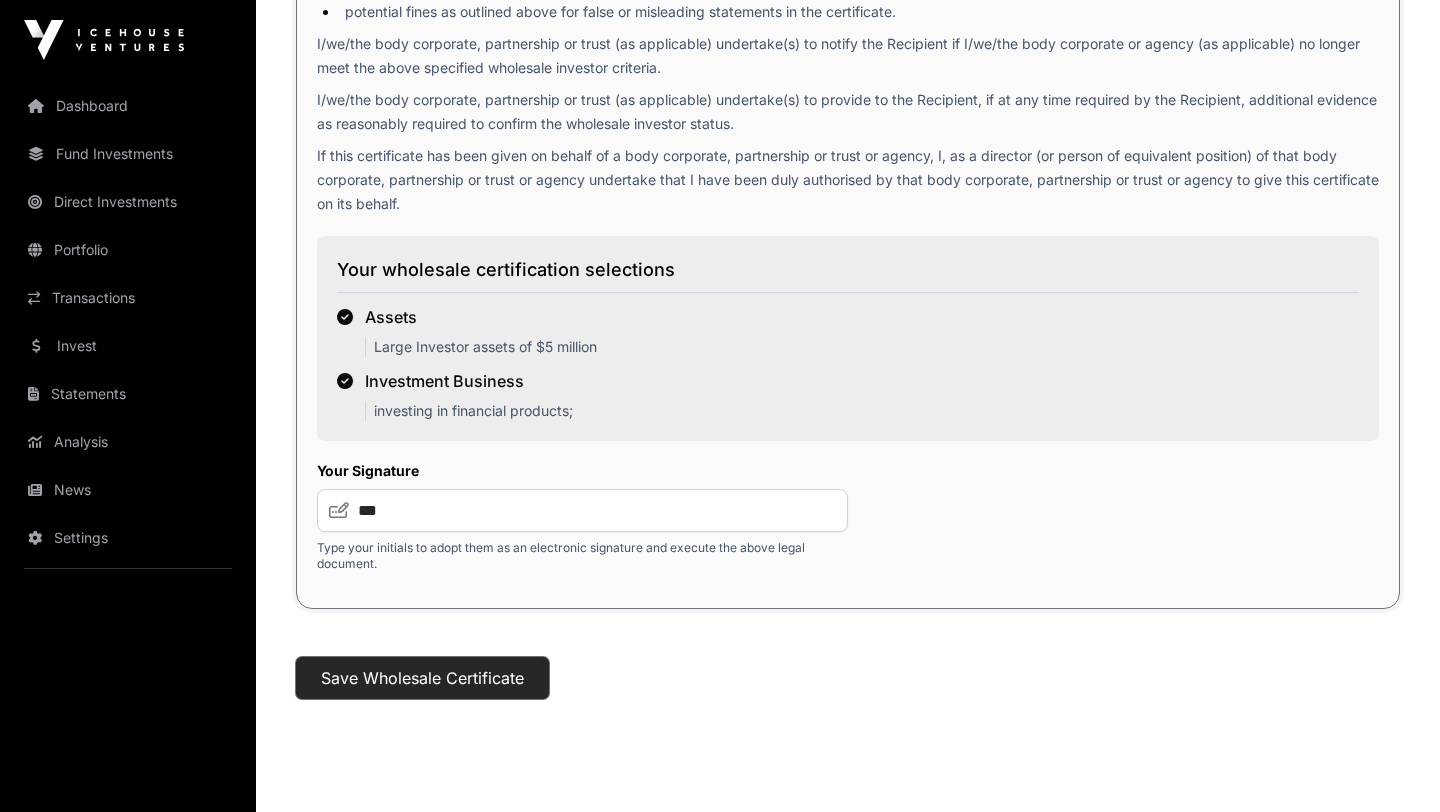click on "Save Wholesale Certificate" 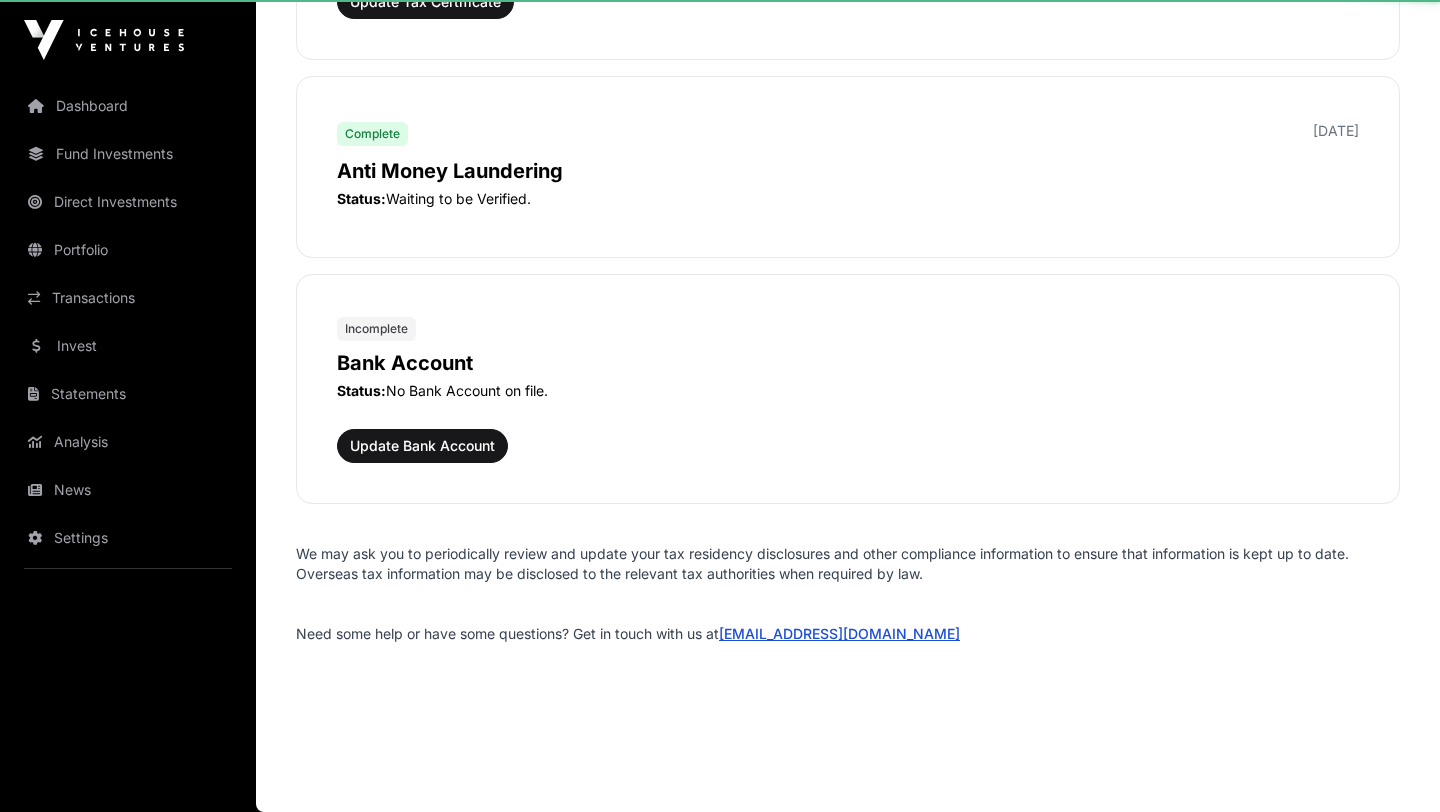 scroll, scrollTop: 0, scrollLeft: 0, axis: both 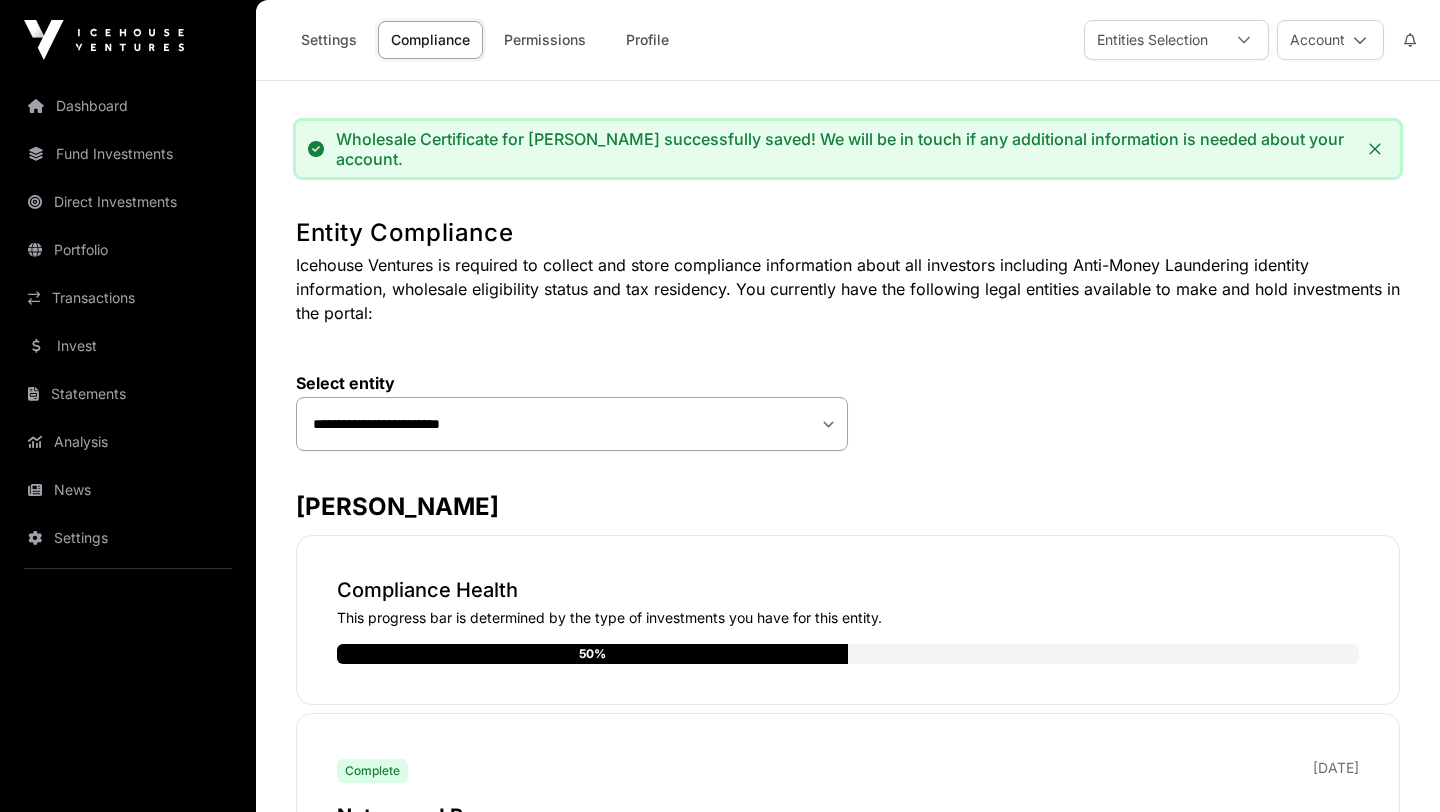 click on "Compliance Health   This progress bar is determined by the type of investments you have for this entity.  50%" 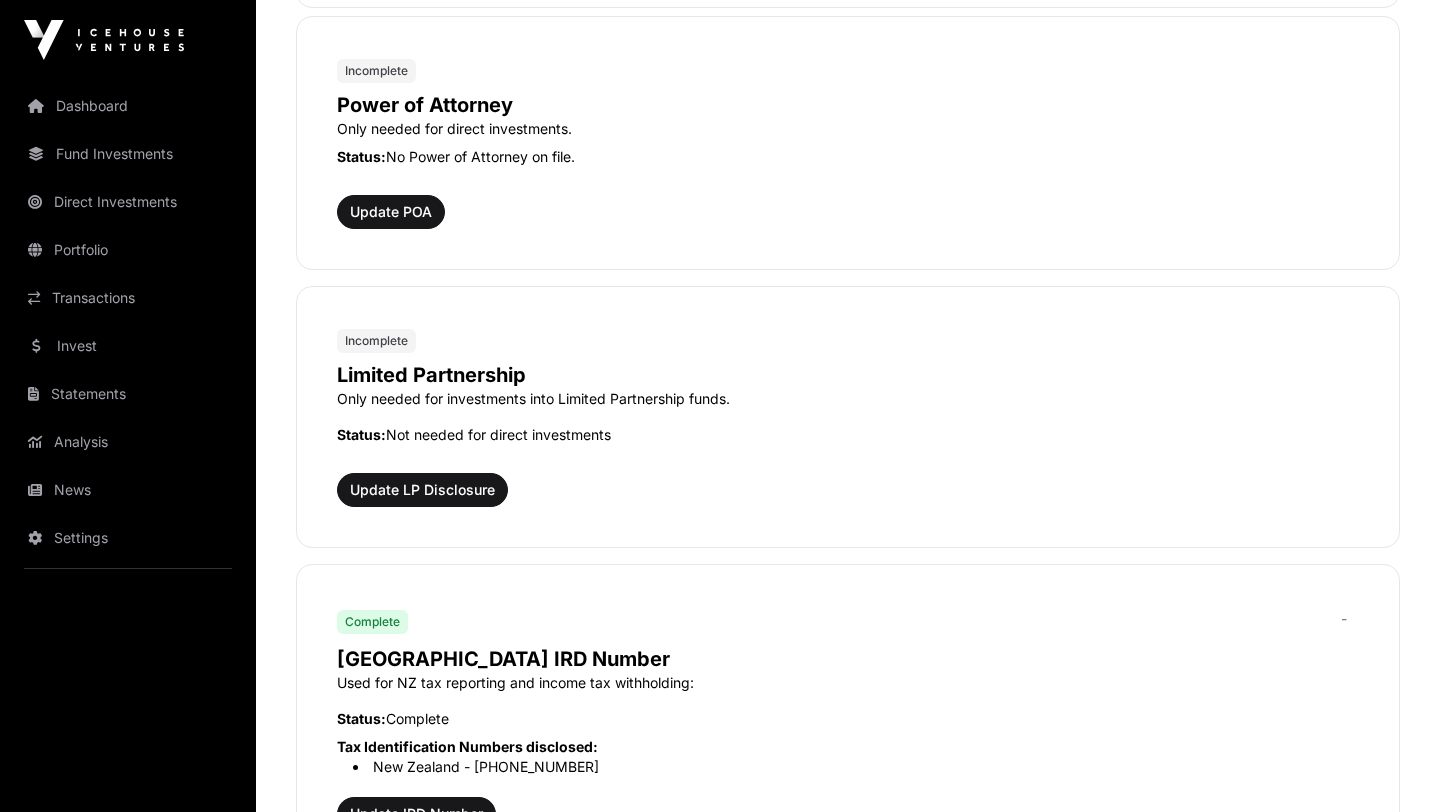 scroll, scrollTop: 1319, scrollLeft: 0, axis: vertical 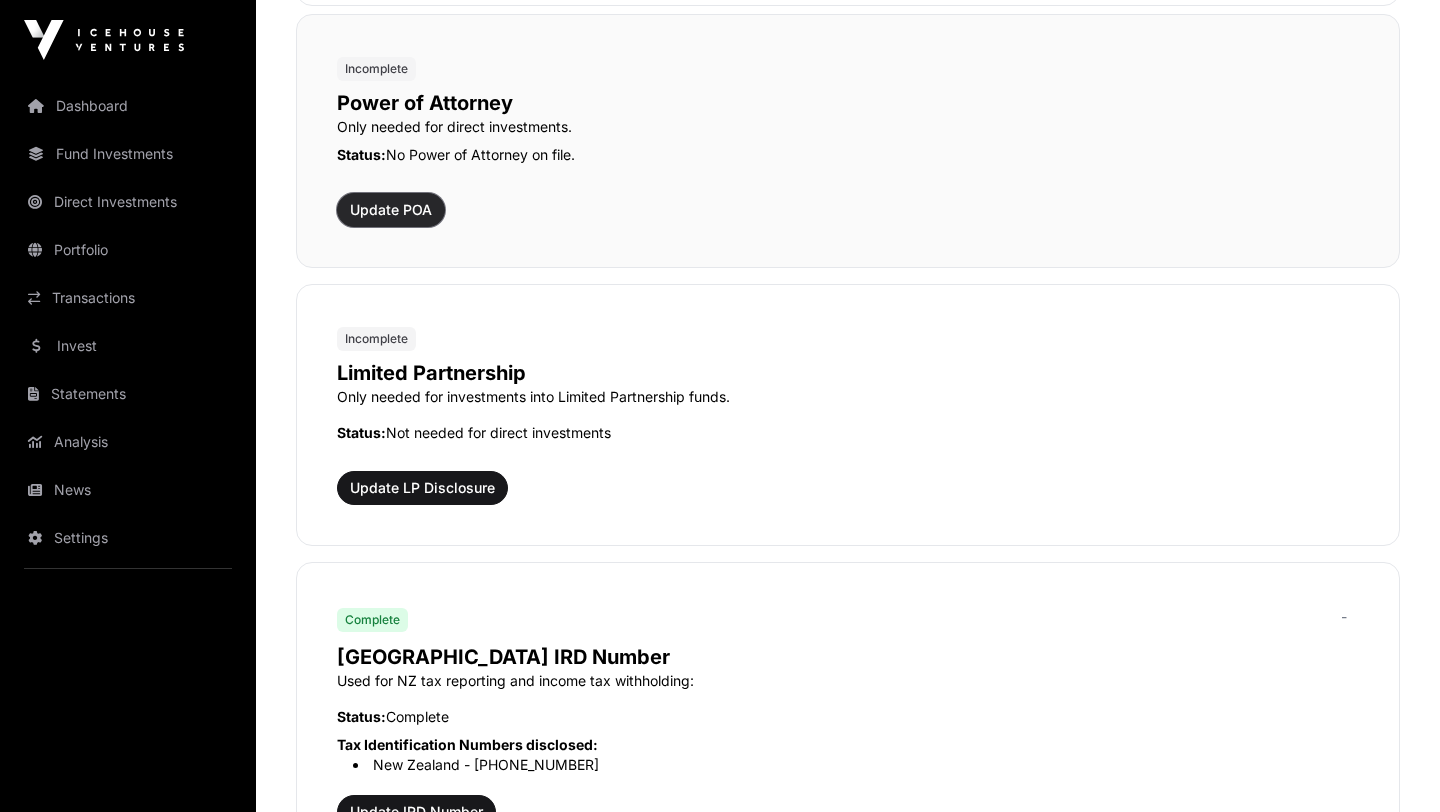 click on "Update POA" 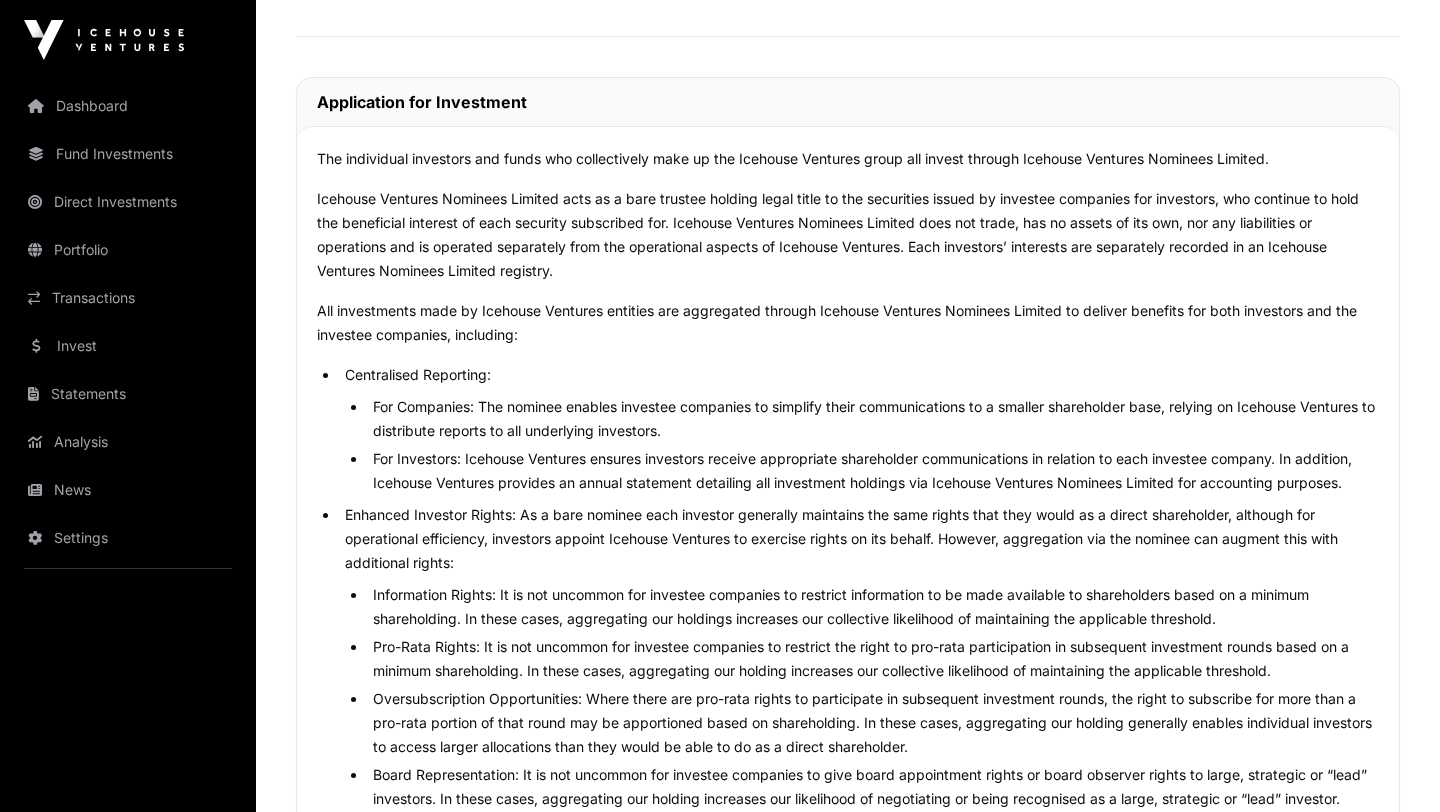 scroll, scrollTop: 130, scrollLeft: 0, axis: vertical 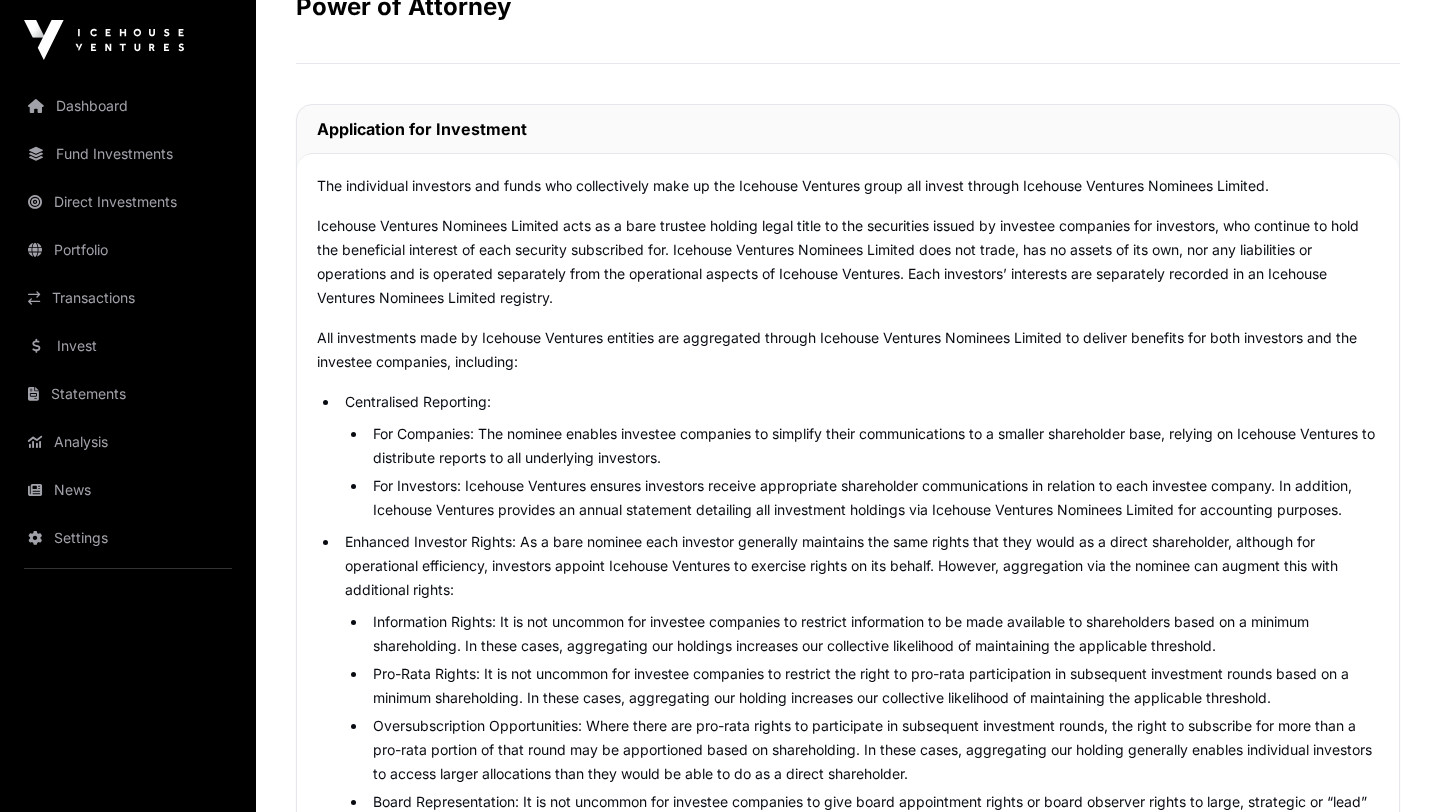 click on "Icehouse Ventures Nominees Limited acts as a bare trustee holding legal title to the securities issued by investee companies for investors, who continue to hold the beneficial interest of each security subscribed for. Icehouse Ventures Nominees Limited does not trade, has no assets of its own, nor any liabilities or operations and is operated separately from the operational aspects of Icehouse Ventures. Each investors’ interests are separately recorded in an Icehouse Ventures Nominees Limited registry." 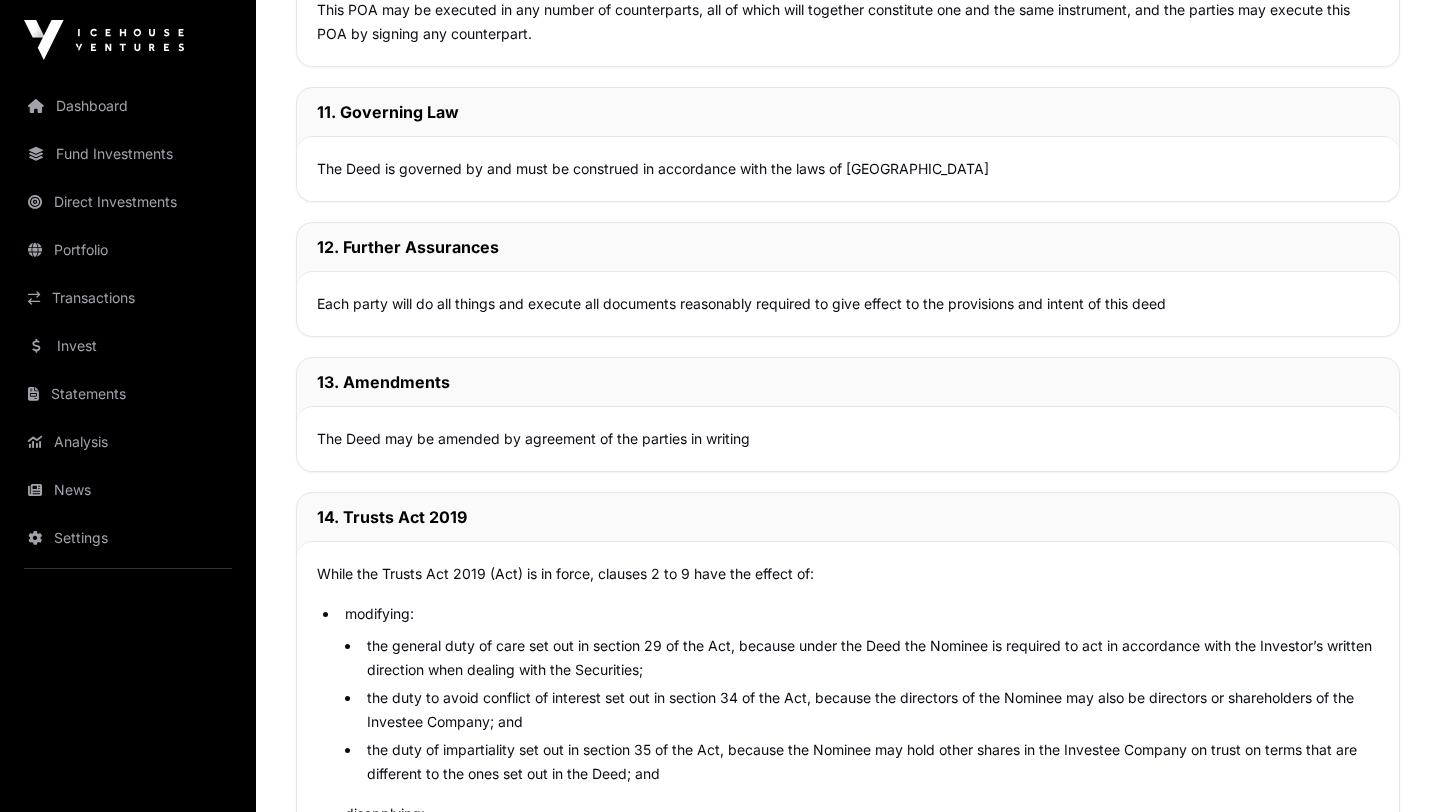 scroll, scrollTop: 10542, scrollLeft: 0, axis: vertical 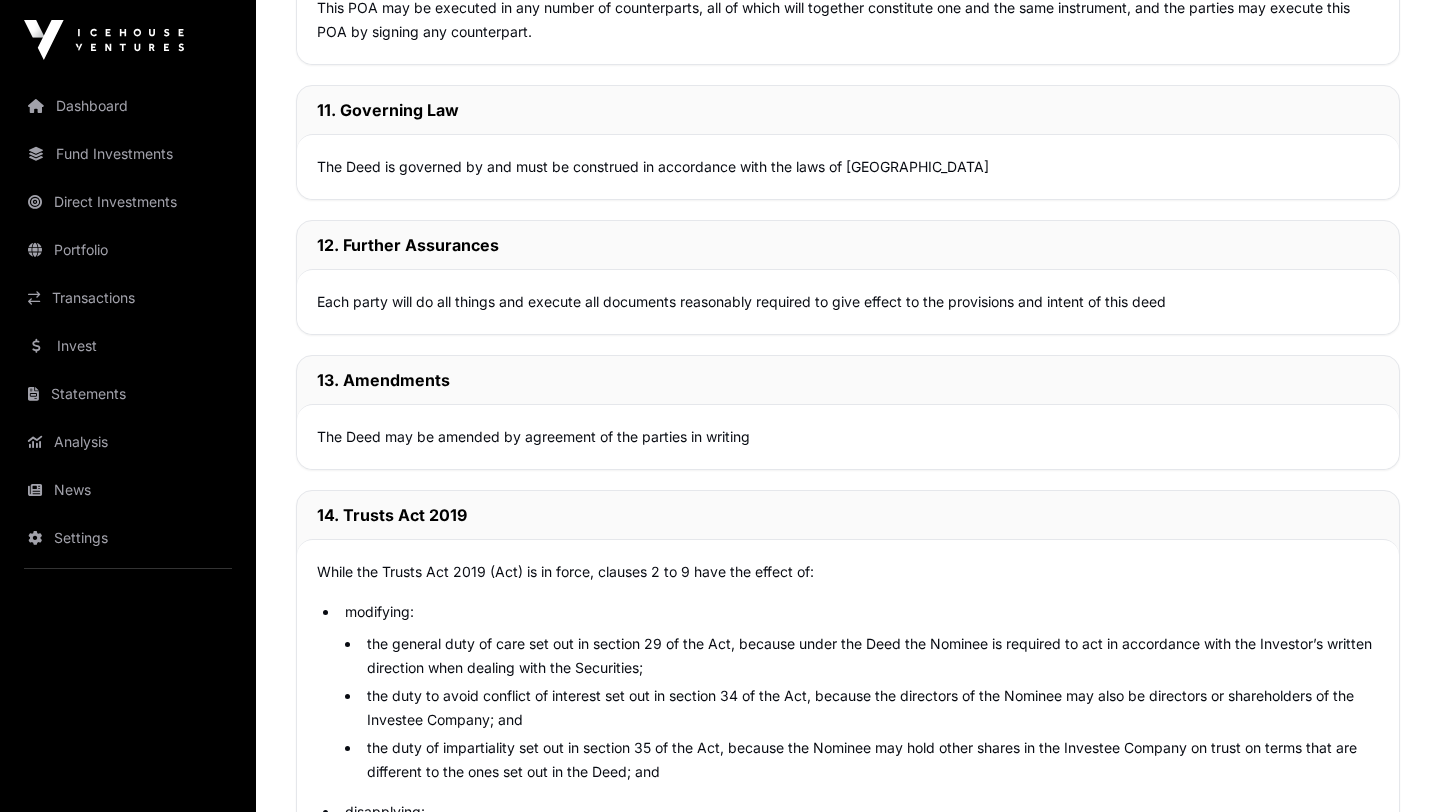 click on "The Deed may be amended by agreement of the parties in writing" 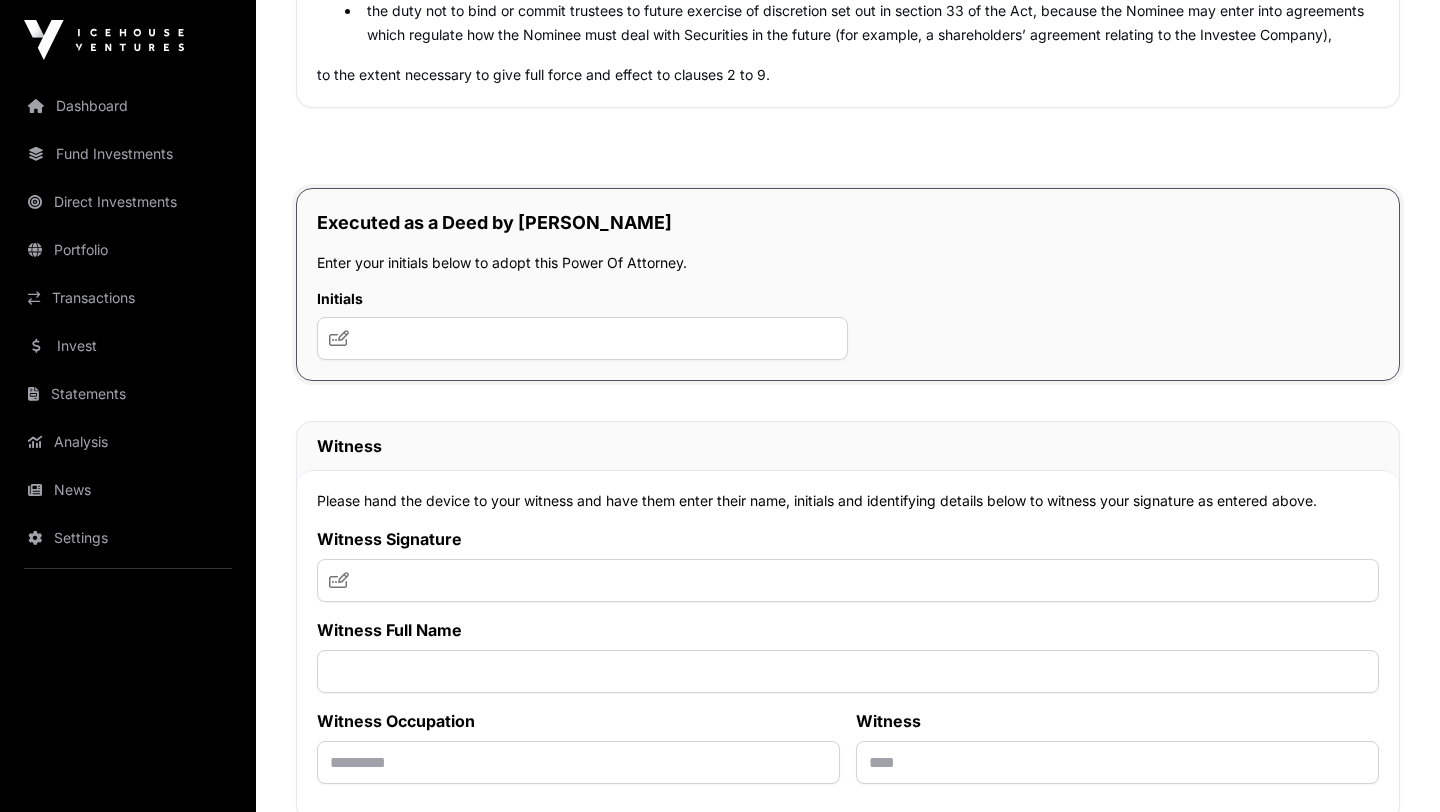 scroll, scrollTop: 11480, scrollLeft: 0, axis: vertical 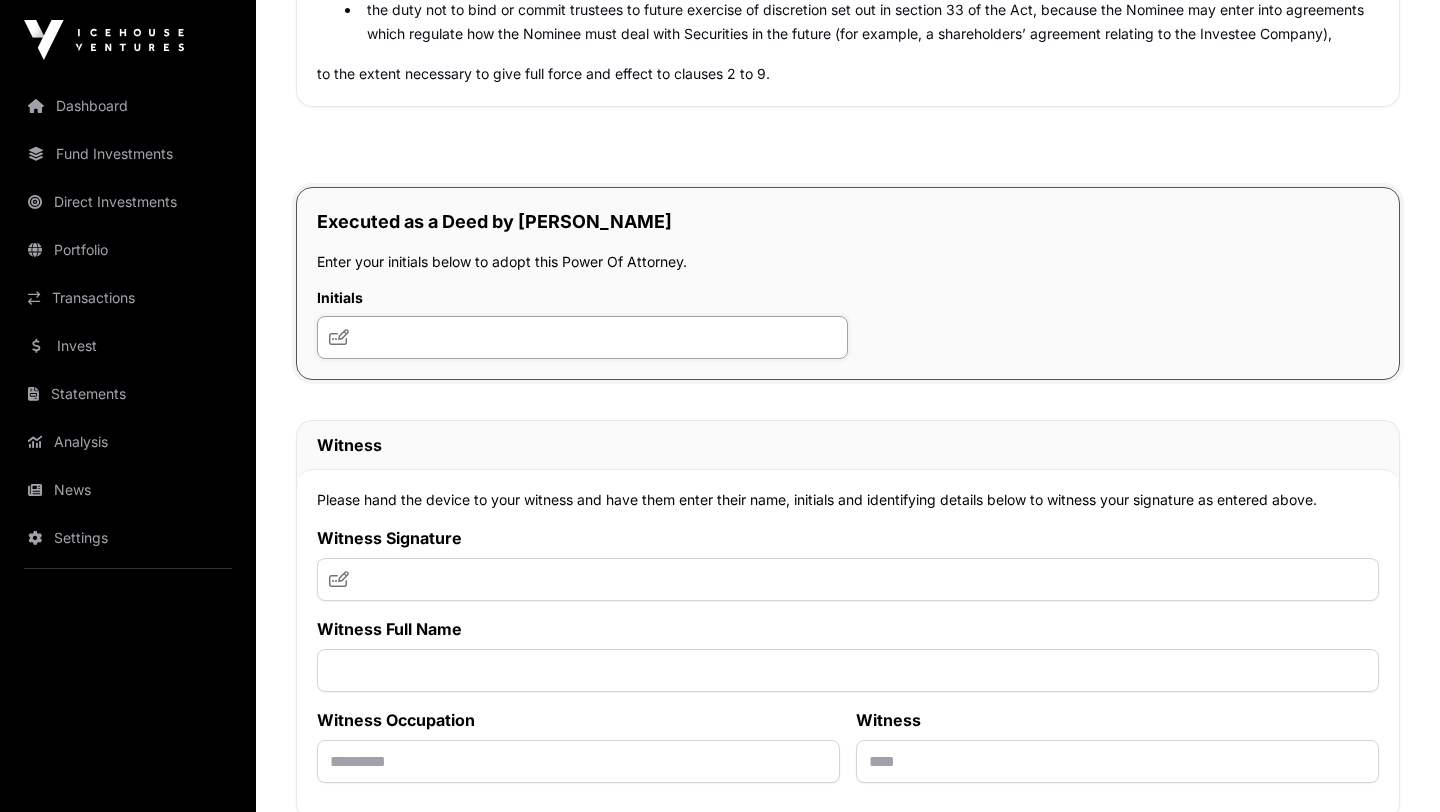 click 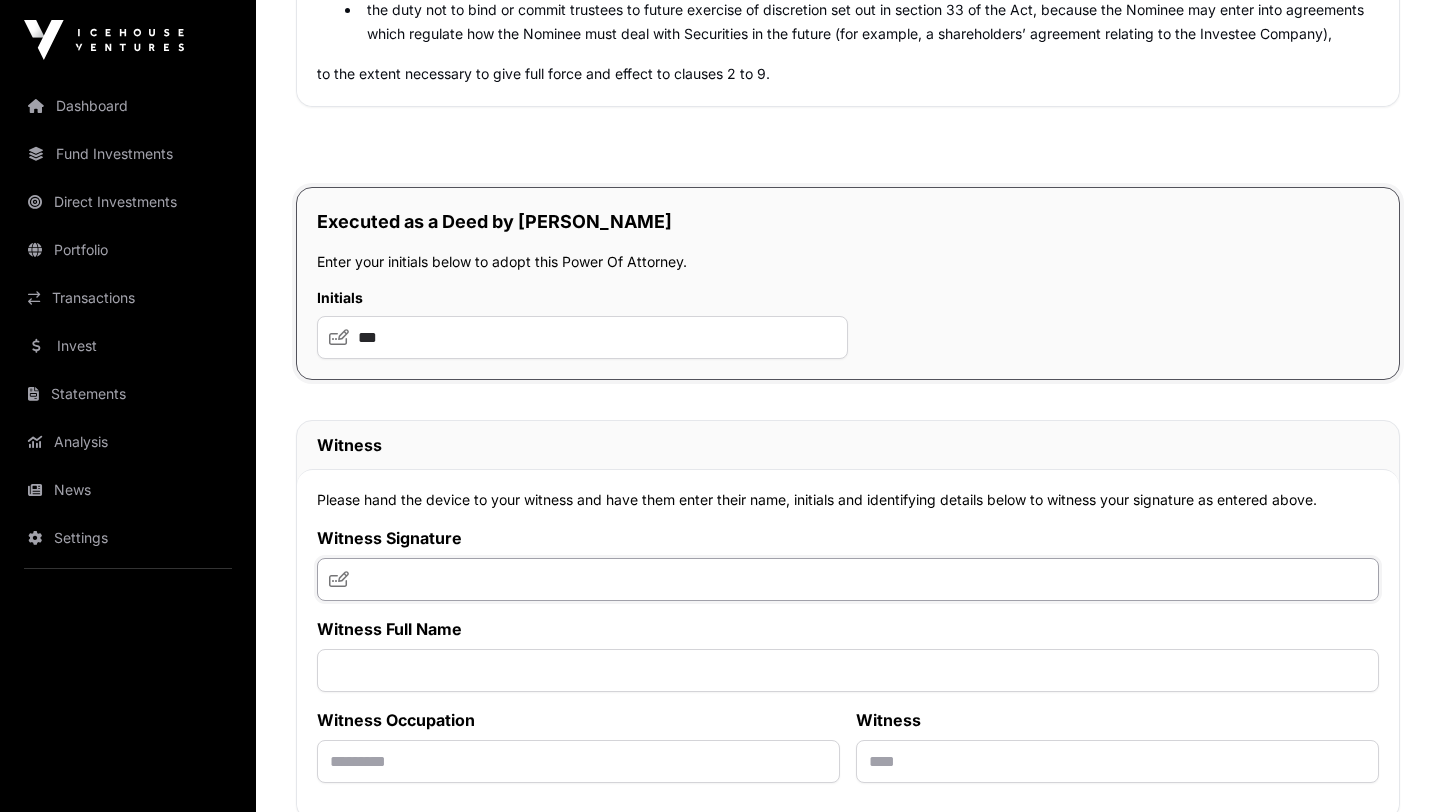 click 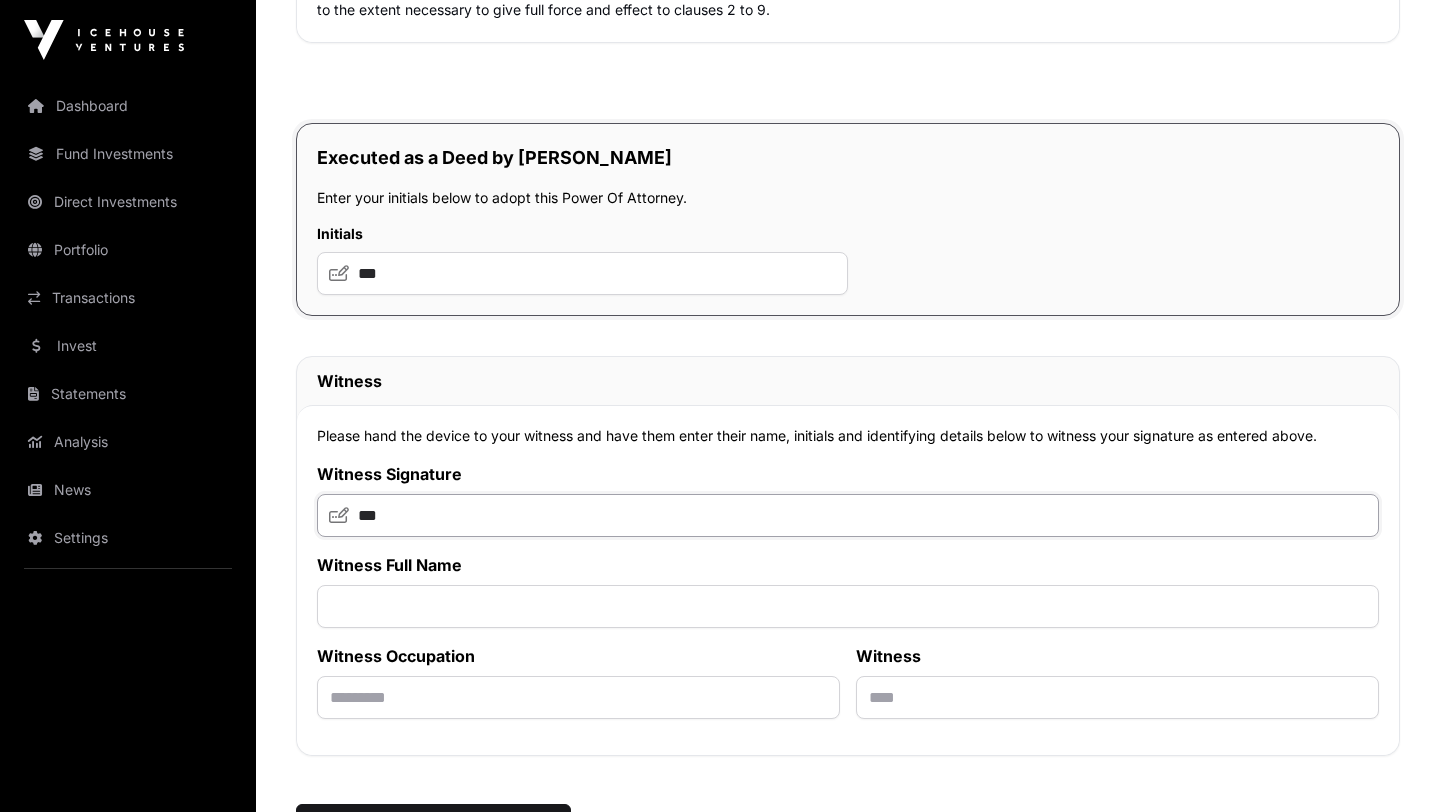 scroll, scrollTop: 11548, scrollLeft: 0, axis: vertical 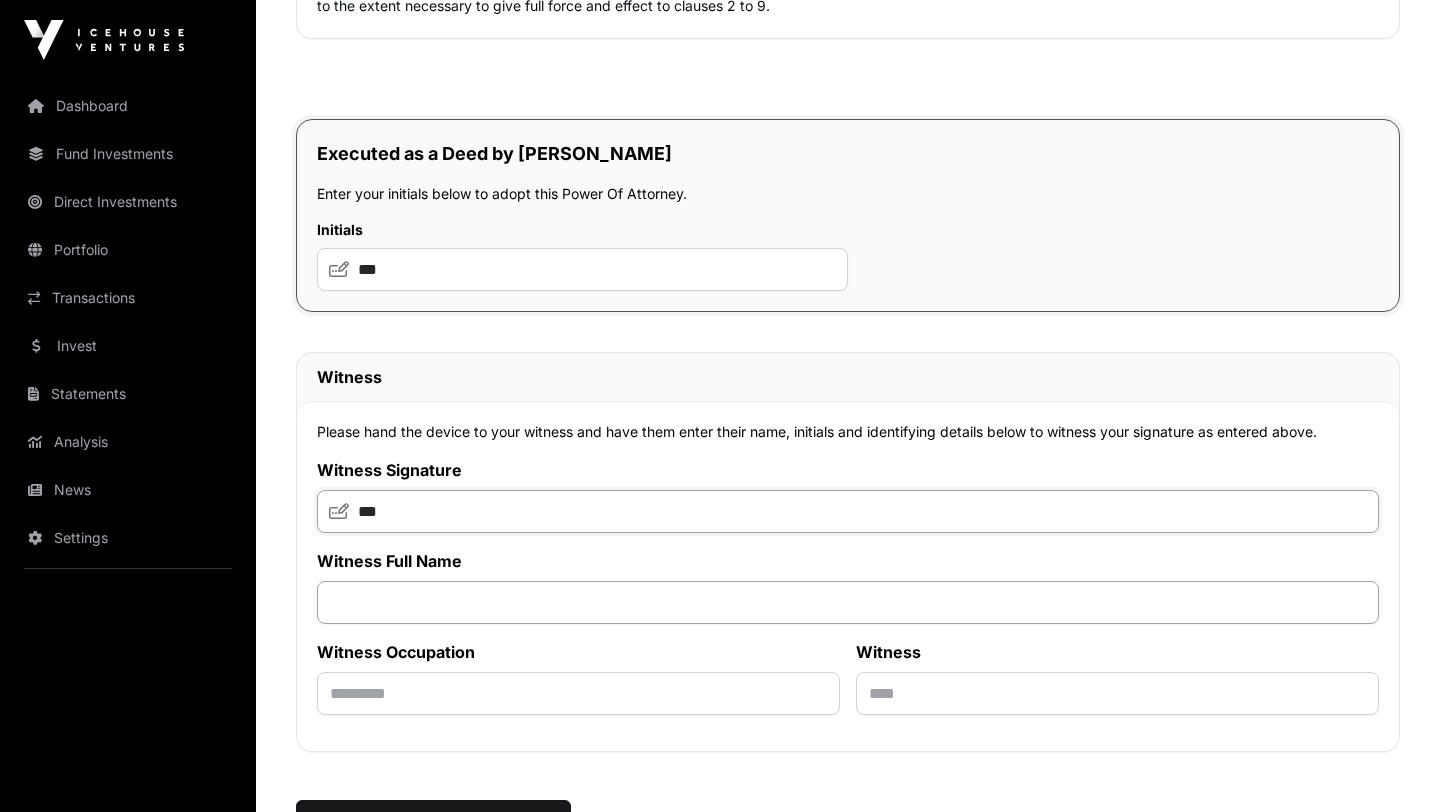 type on "***" 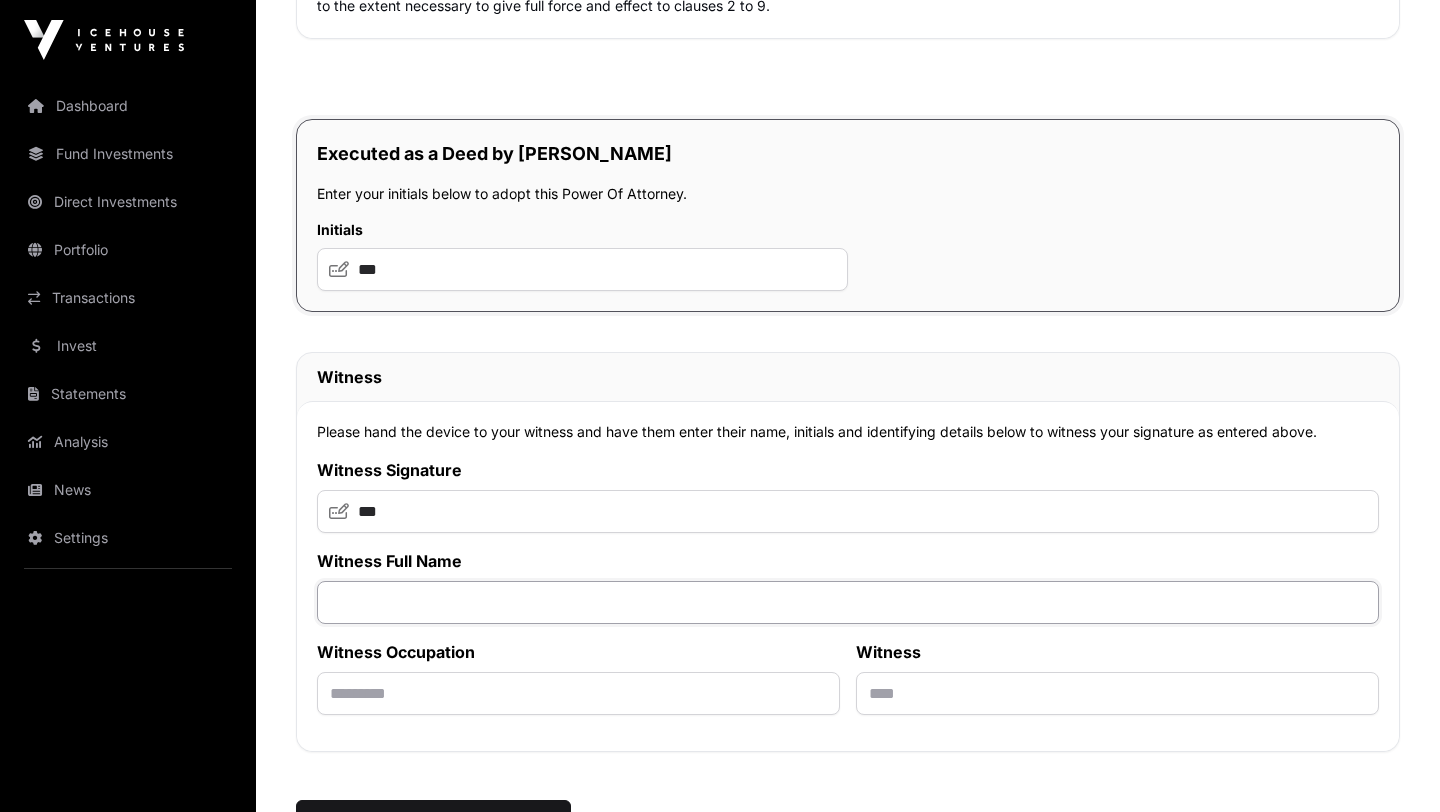 click 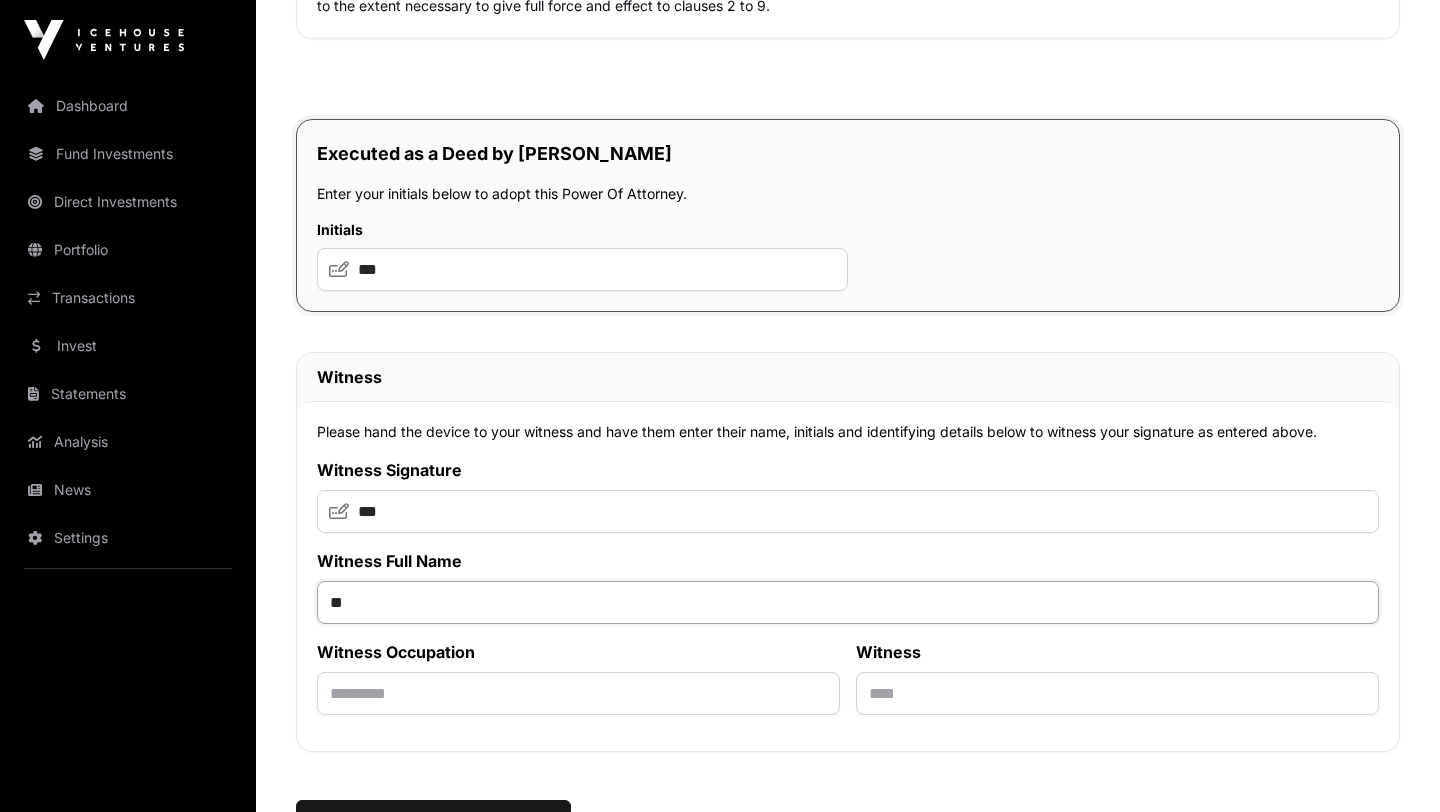 type on "*" 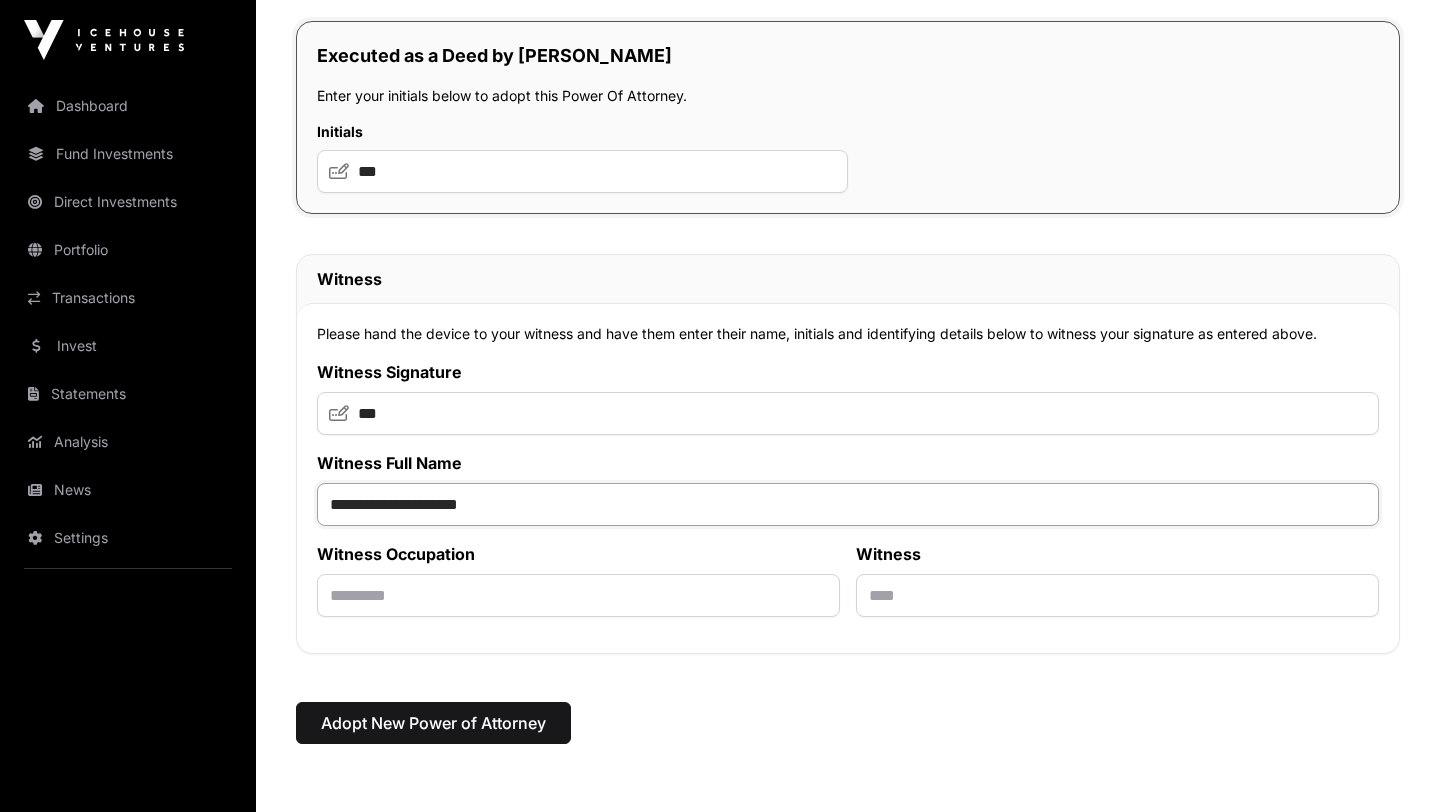 scroll, scrollTop: 11651, scrollLeft: 0, axis: vertical 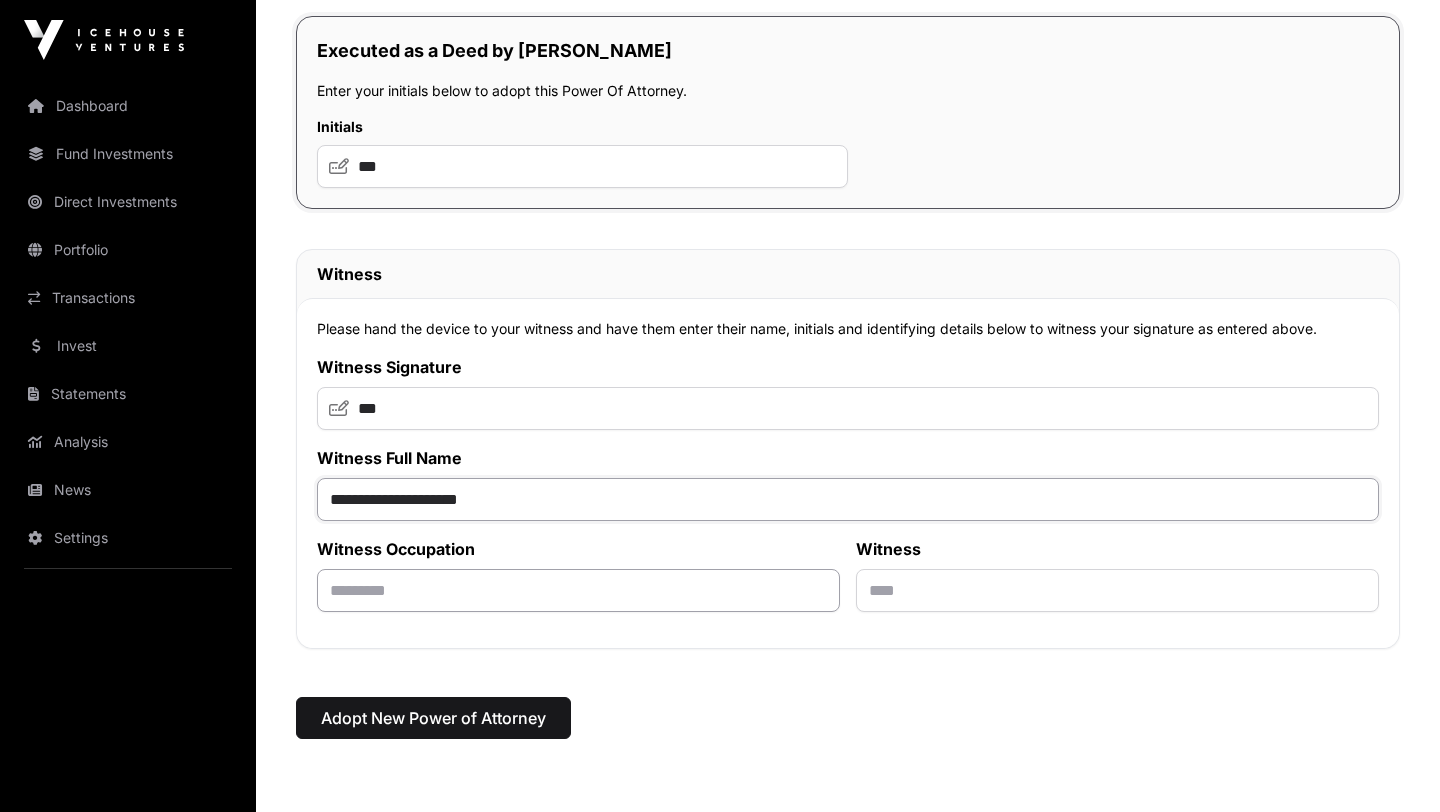 type on "**********" 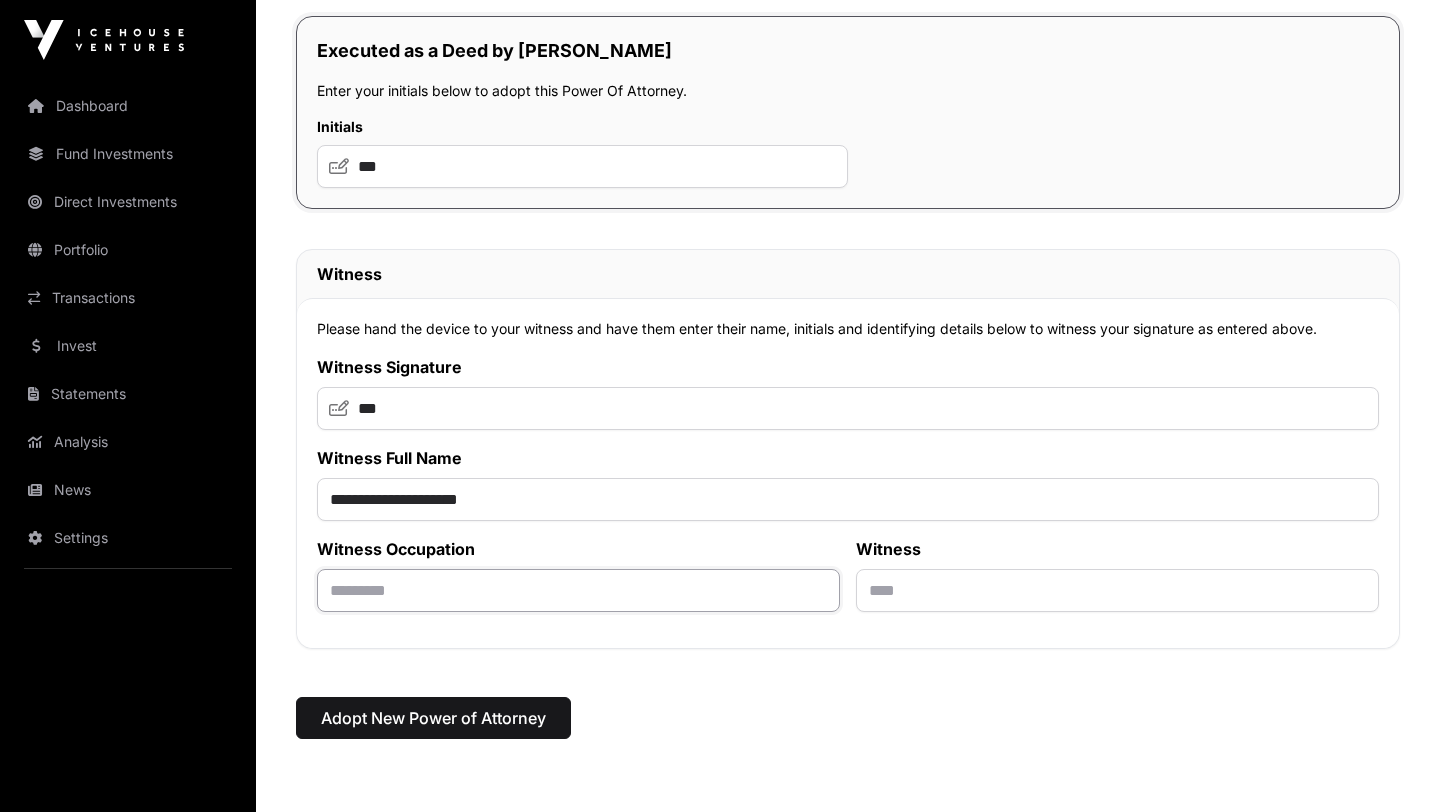 click 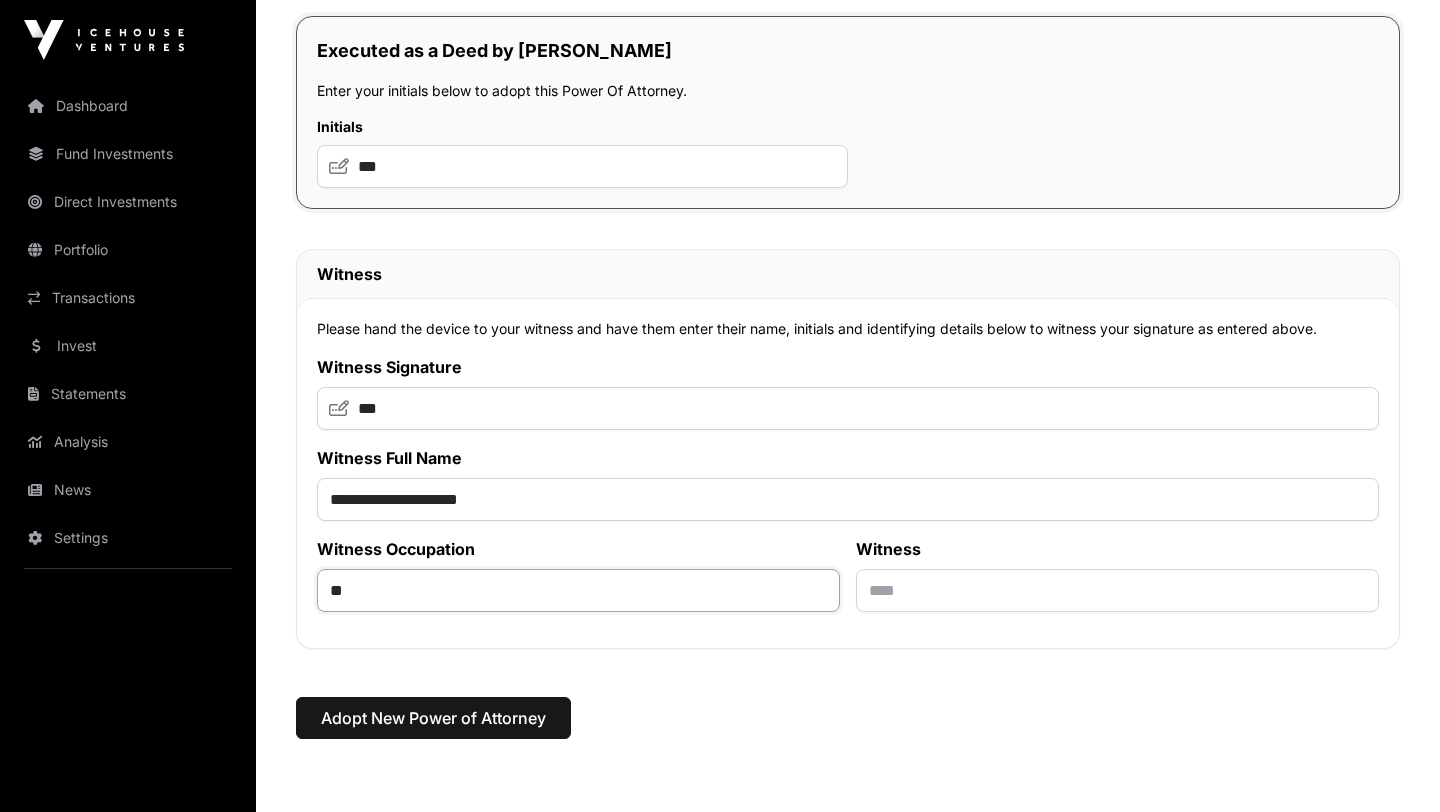 type on "*" 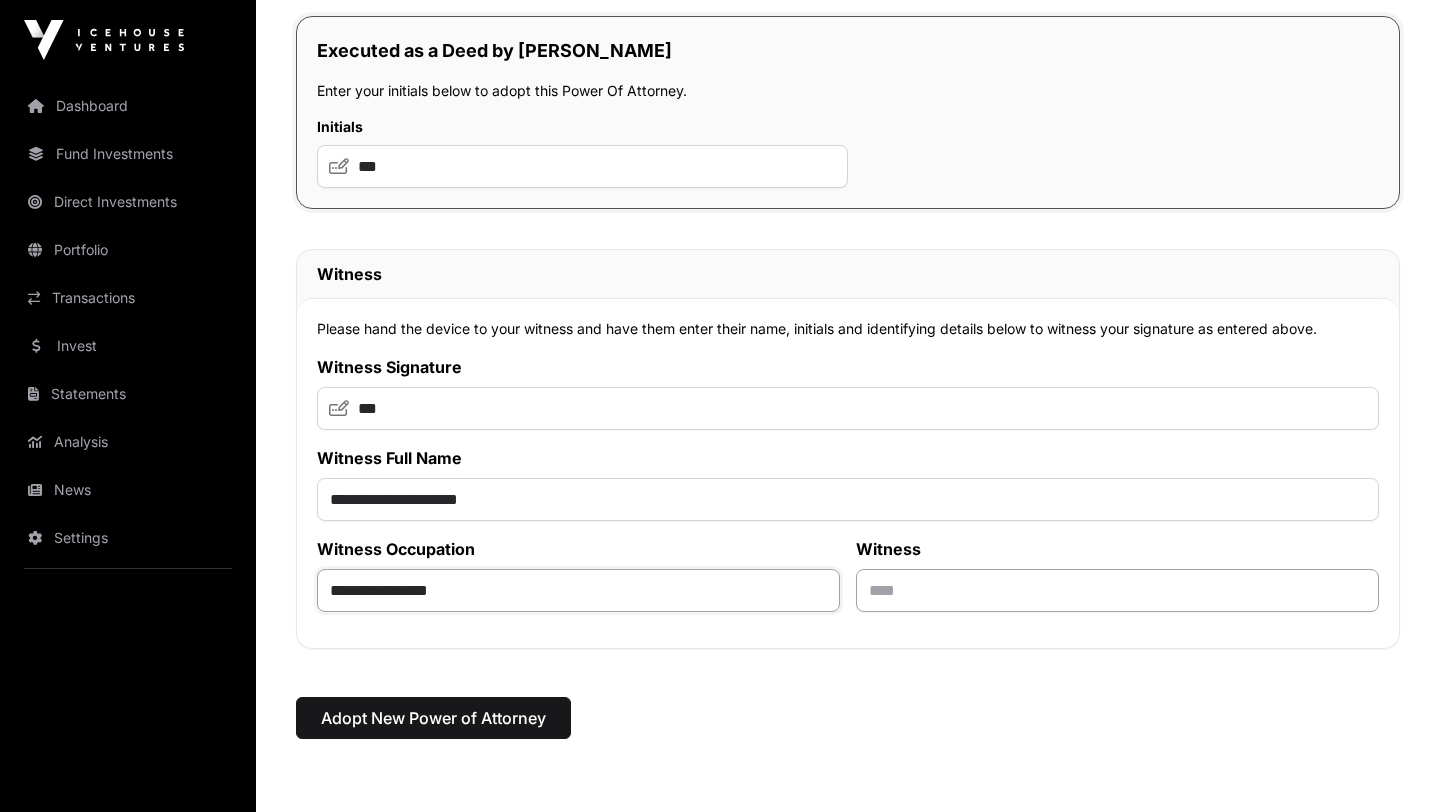 type on "**********" 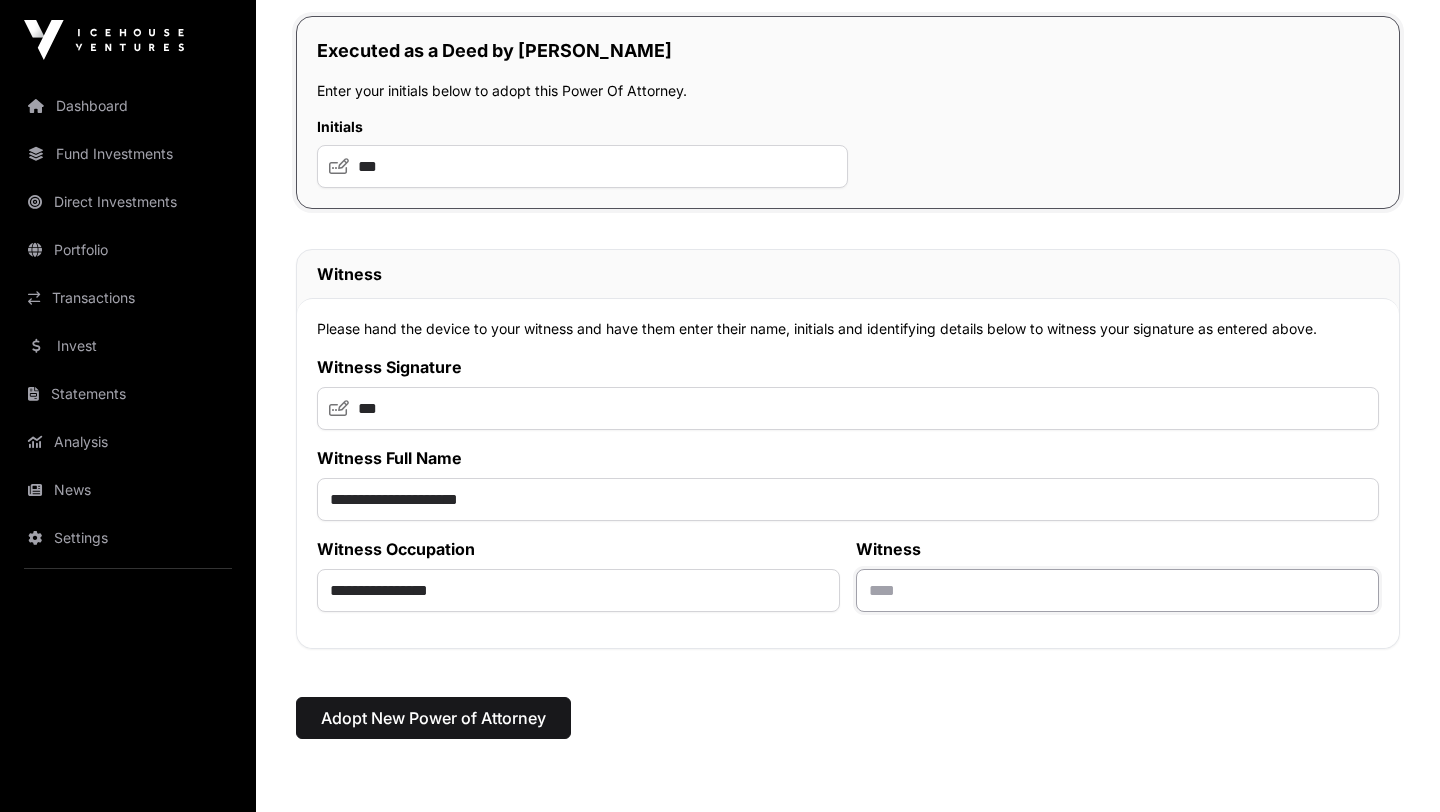 click 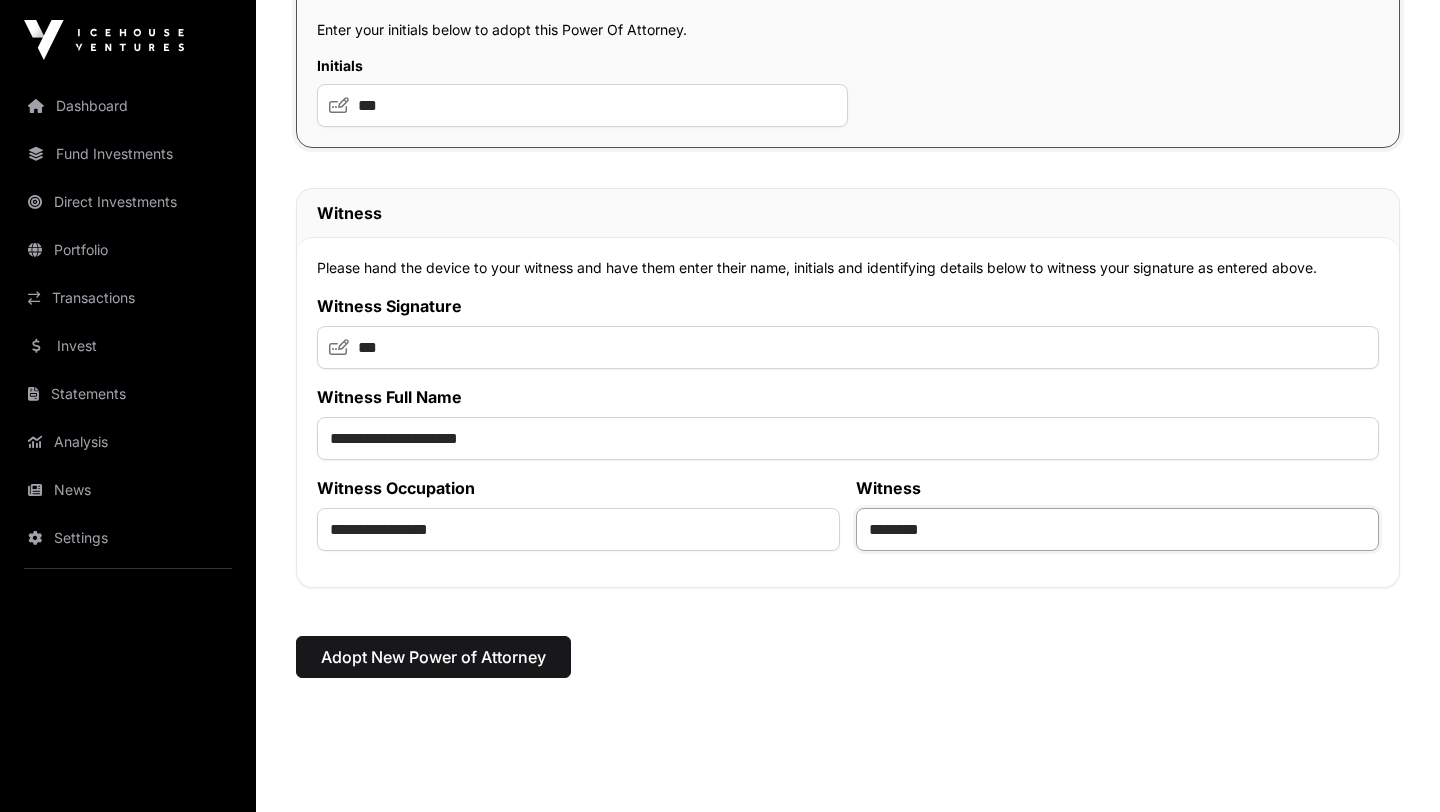 scroll, scrollTop: 11784, scrollLeft: 0, axis: vertical 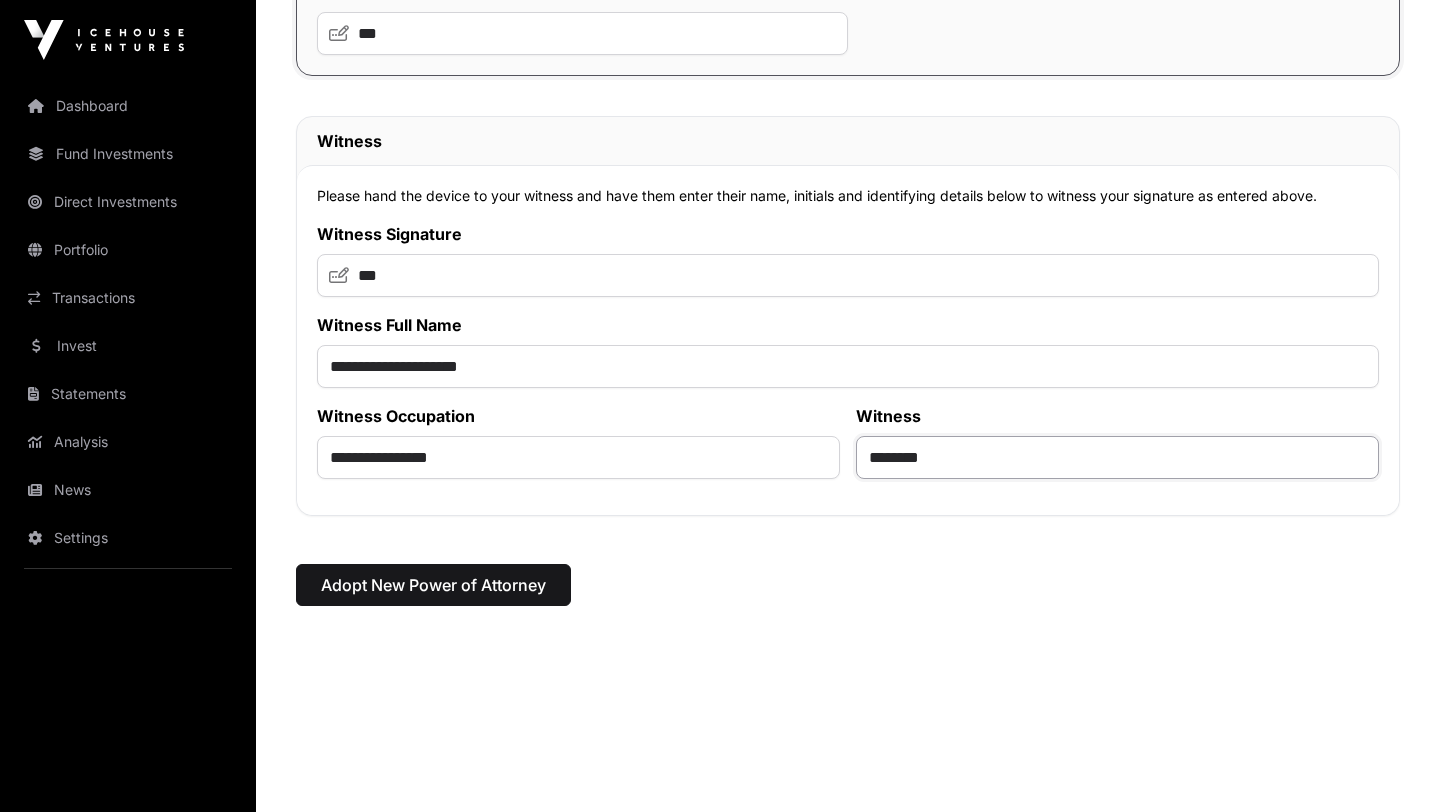 type on "********" 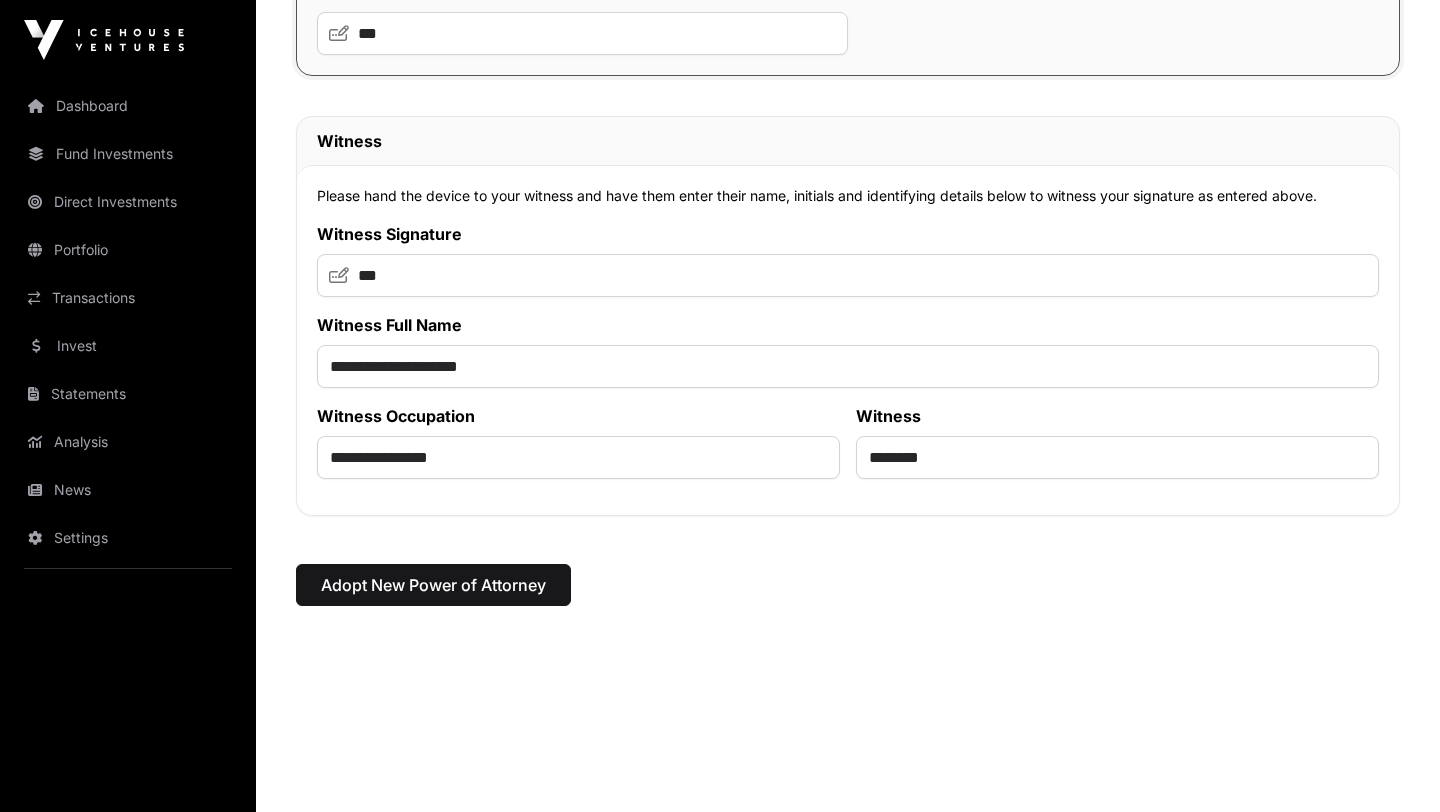 click on "Witness Occupation" 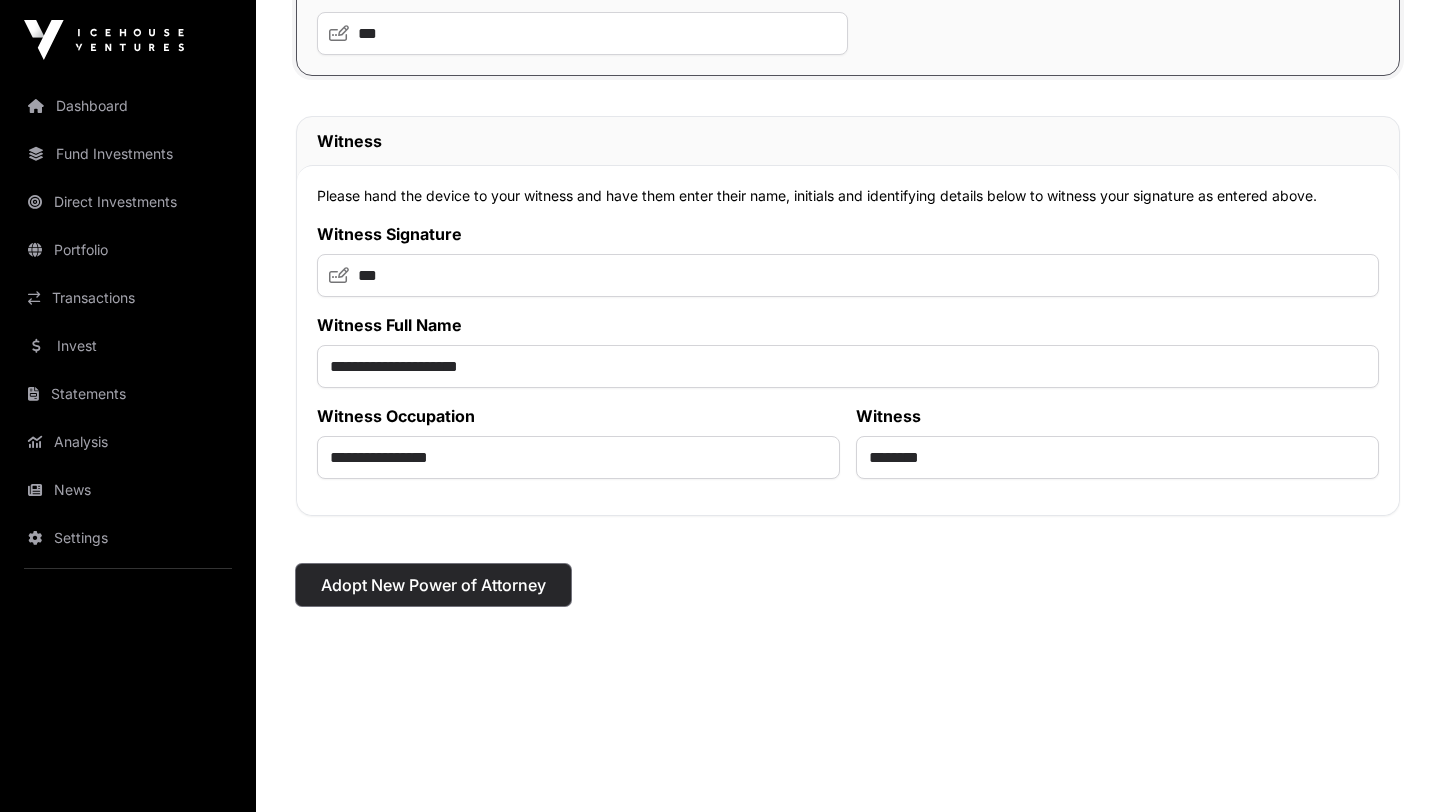 click on "Adopt New Power of Attorney" 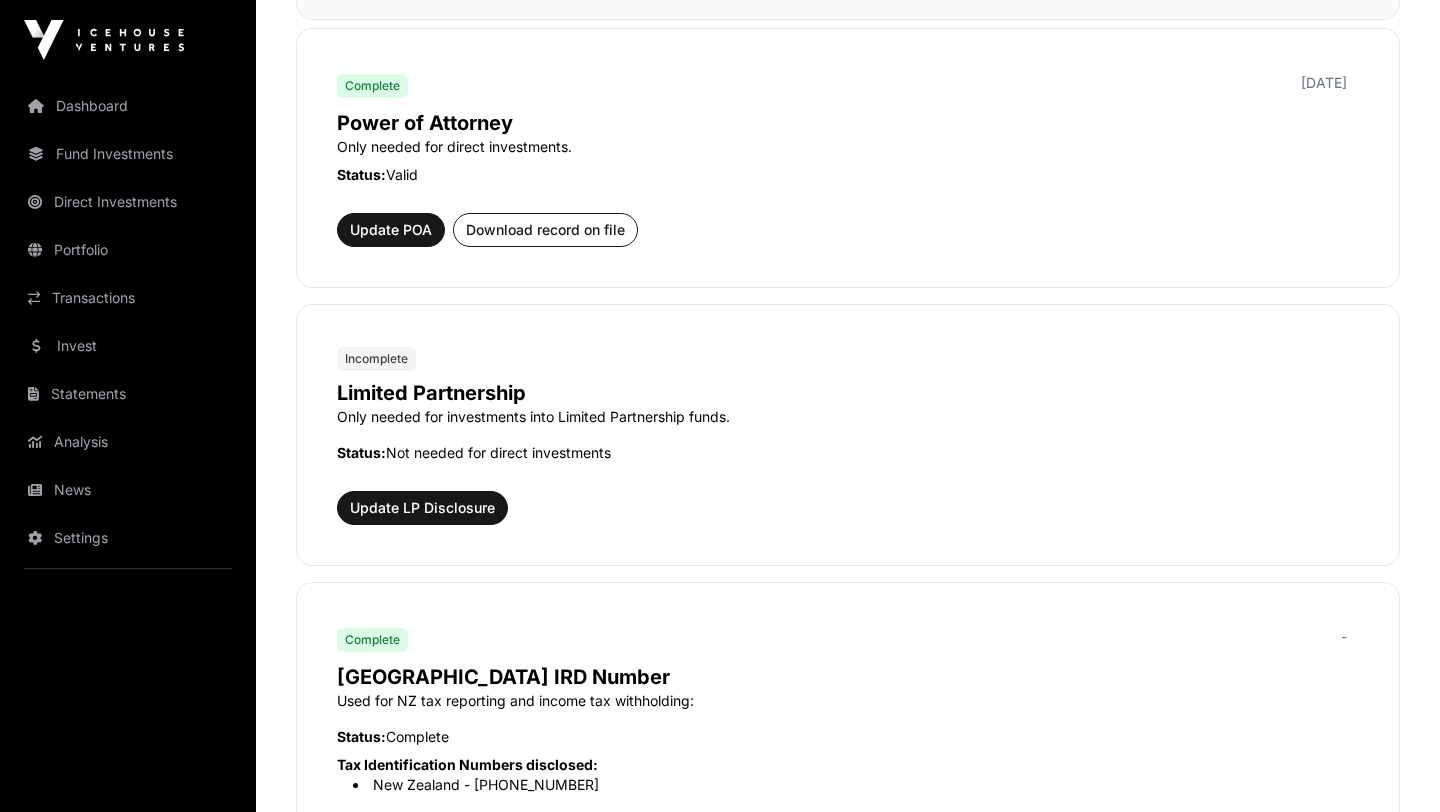 scroll, scrollTop: 1314, scrollLeft: 0, axis: vertical 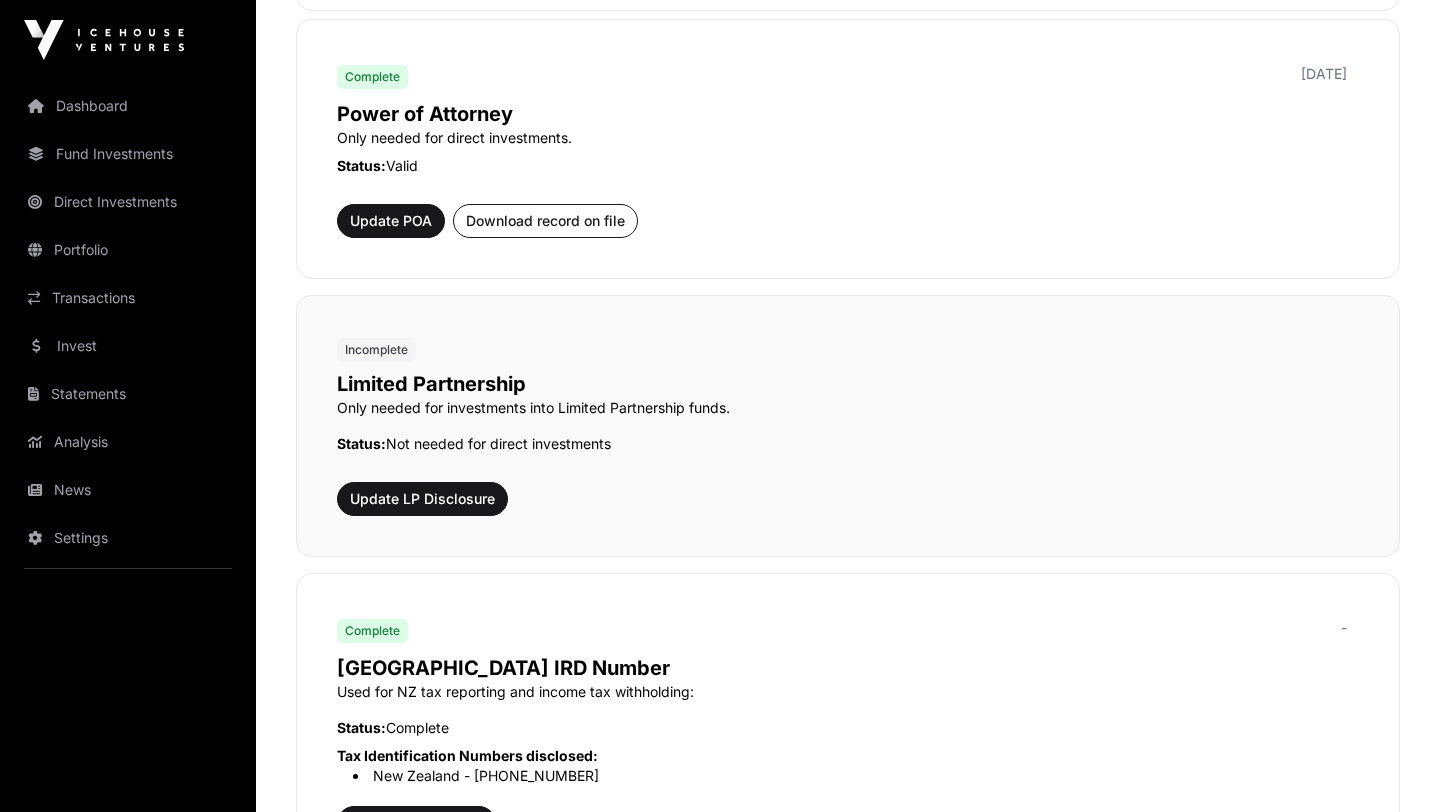 drag, startPoint x: 410, startPoint y: 345, endPoint x: 410, endPoint y: 411, distance: 66 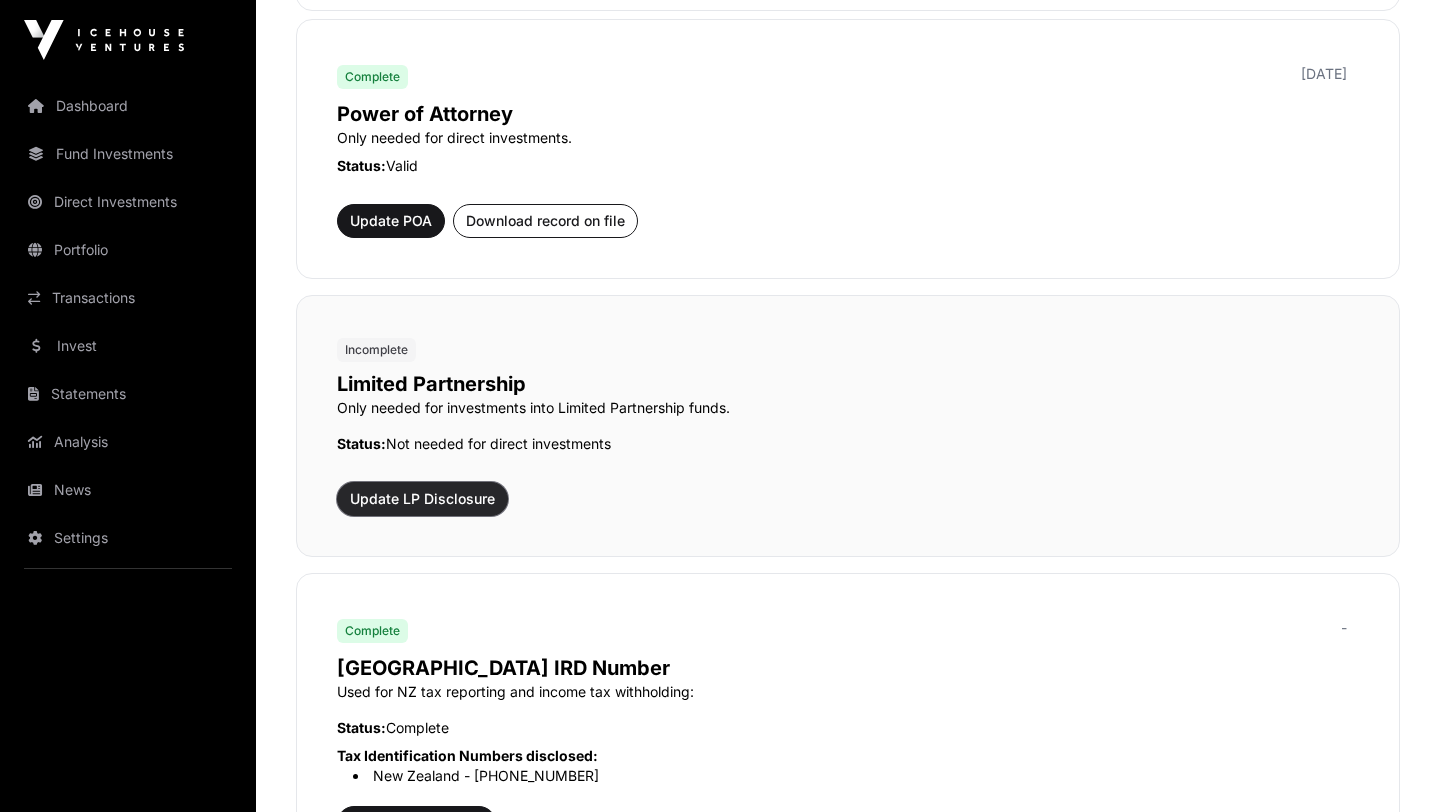 click on "Update LP Disclosure" 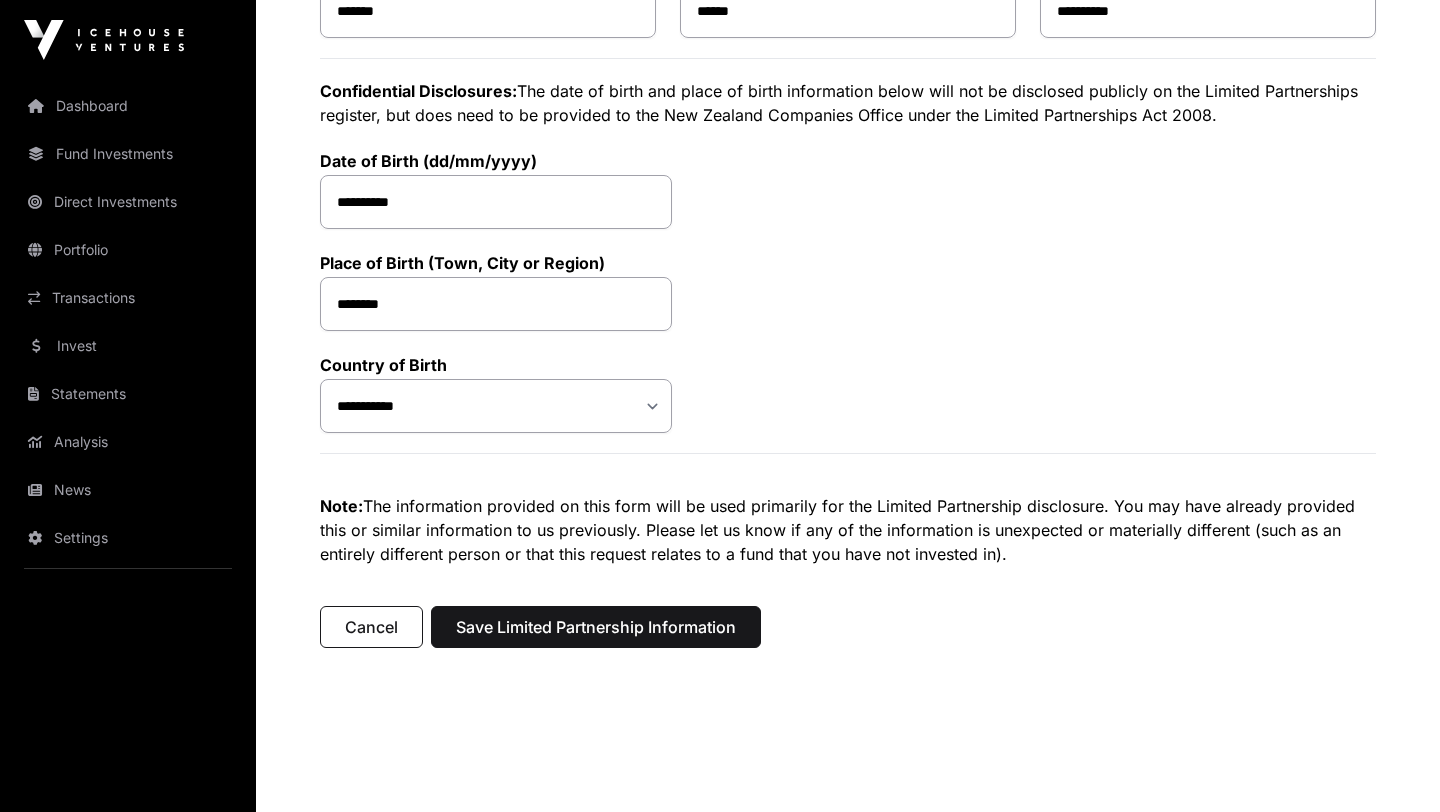 scroll, scrollTop: 754, scrollLeft: 0, axis: vertical 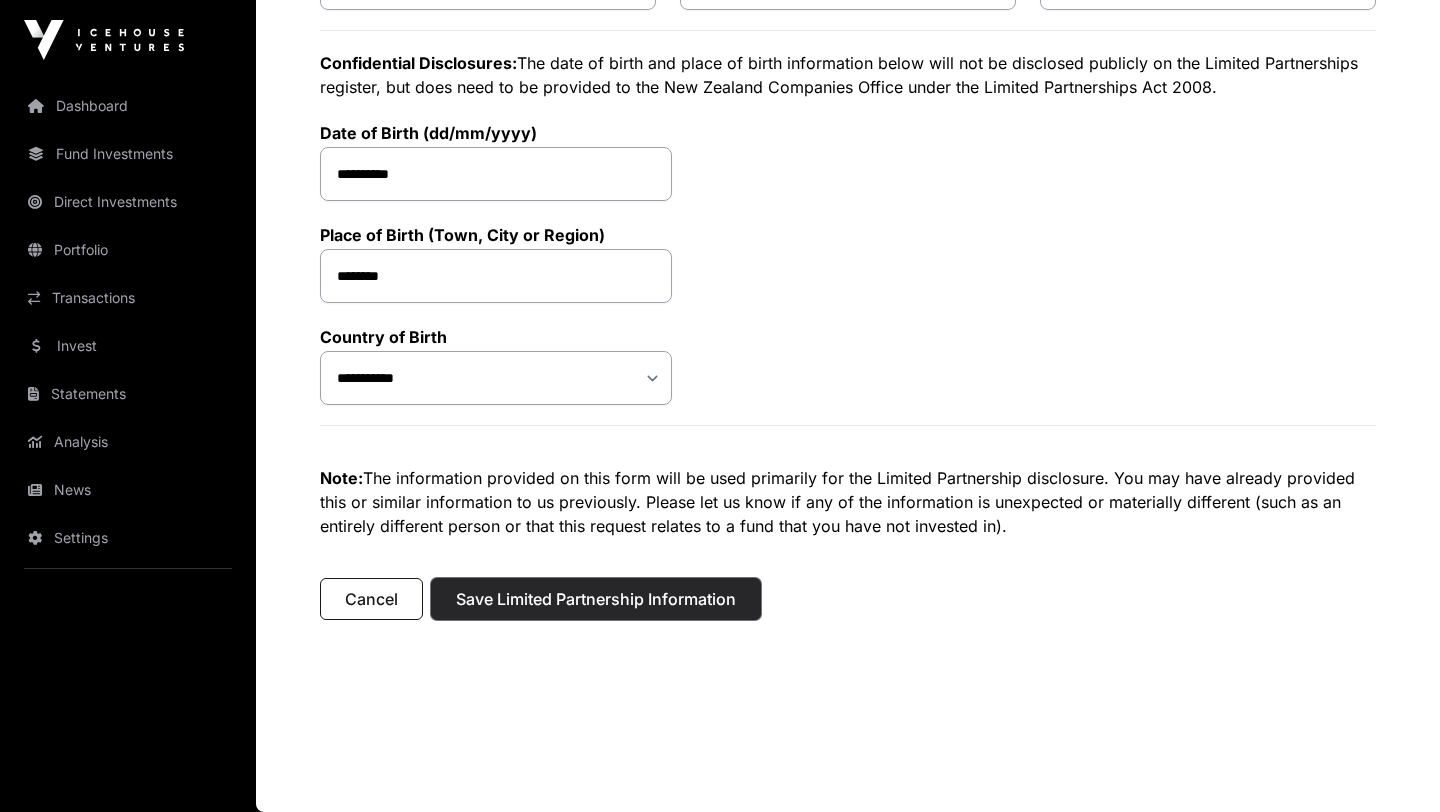 click on "Save Limited Partnership Information" 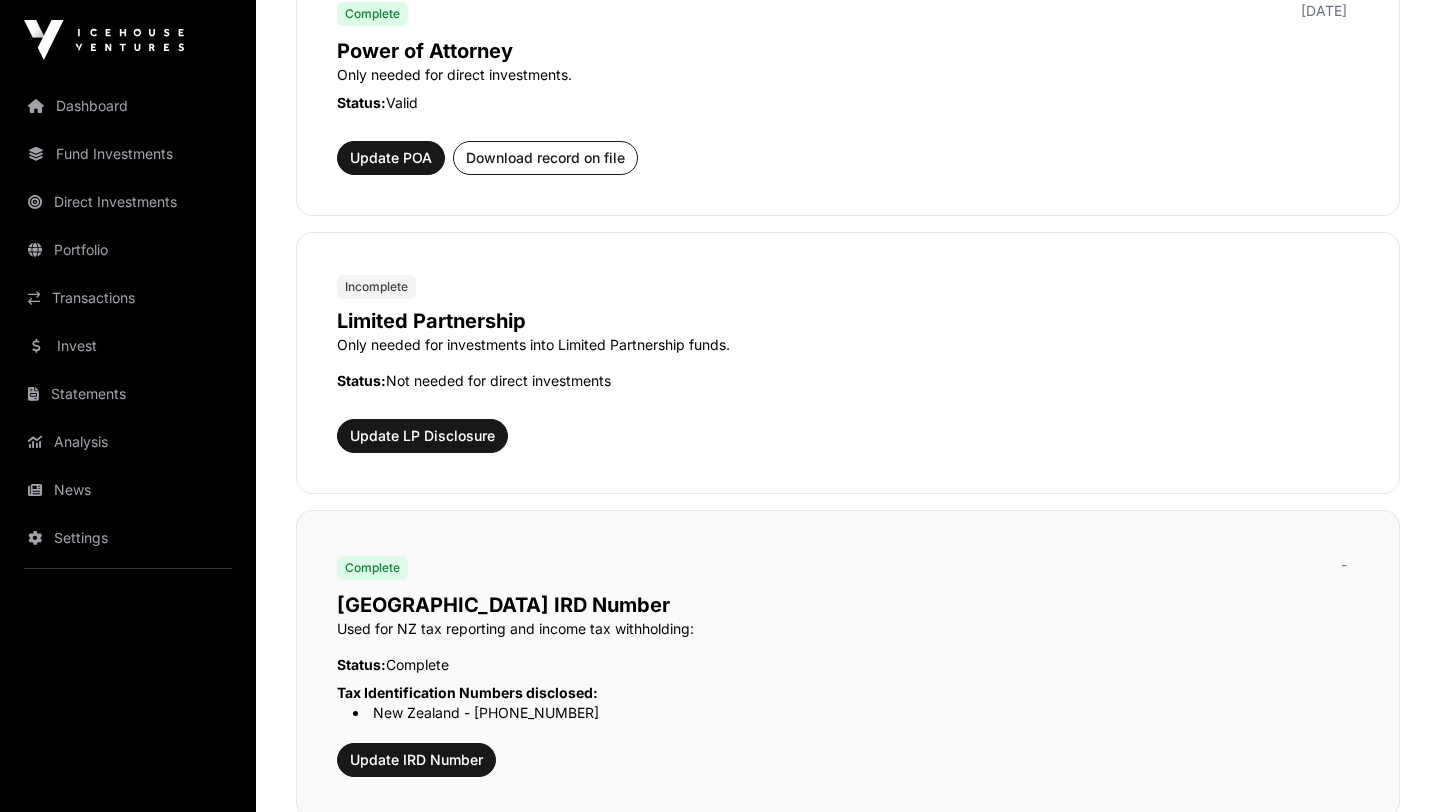 scroll, scrollTop: 1364, scrollLeft: 0, axis: vertical 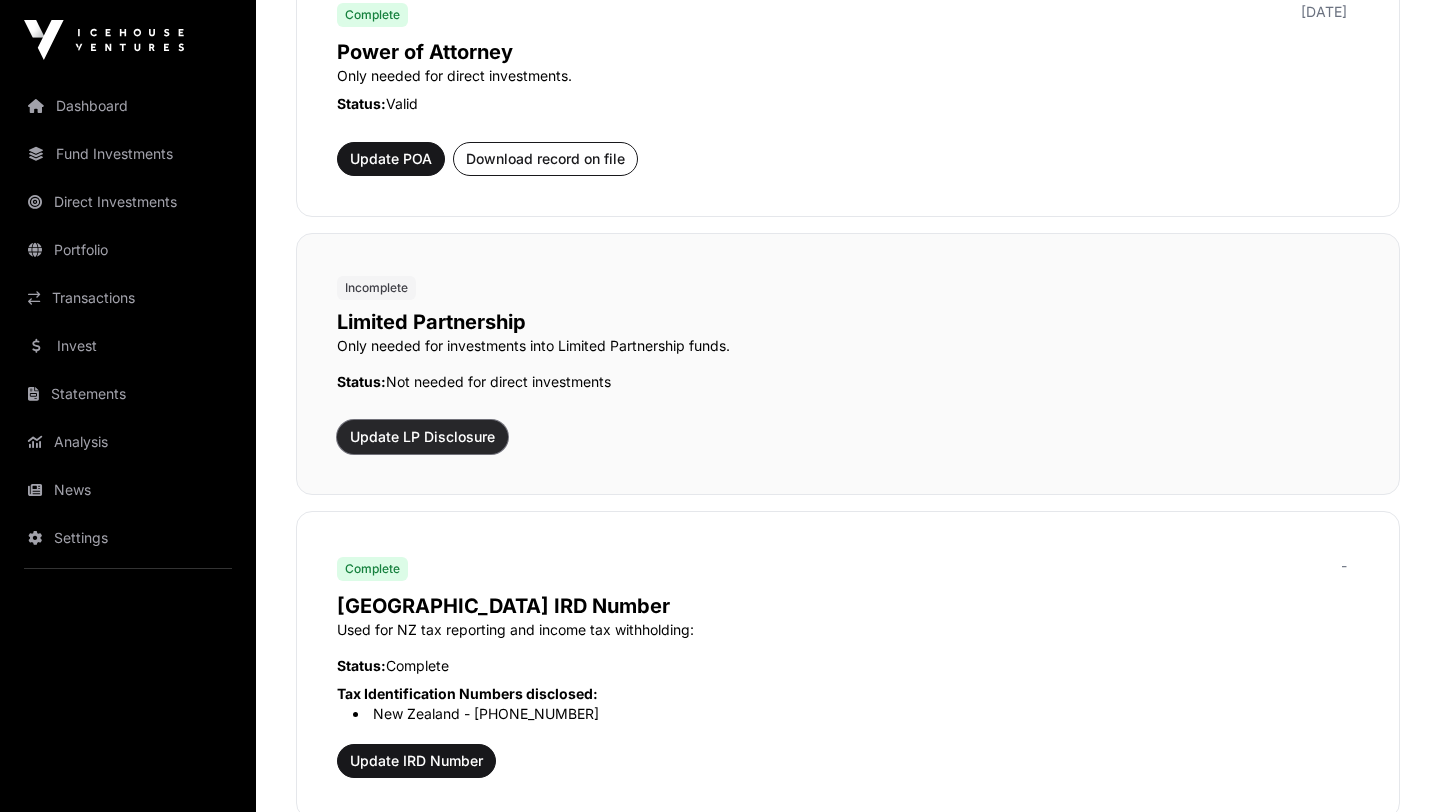 click on "Update LP Disclosure" 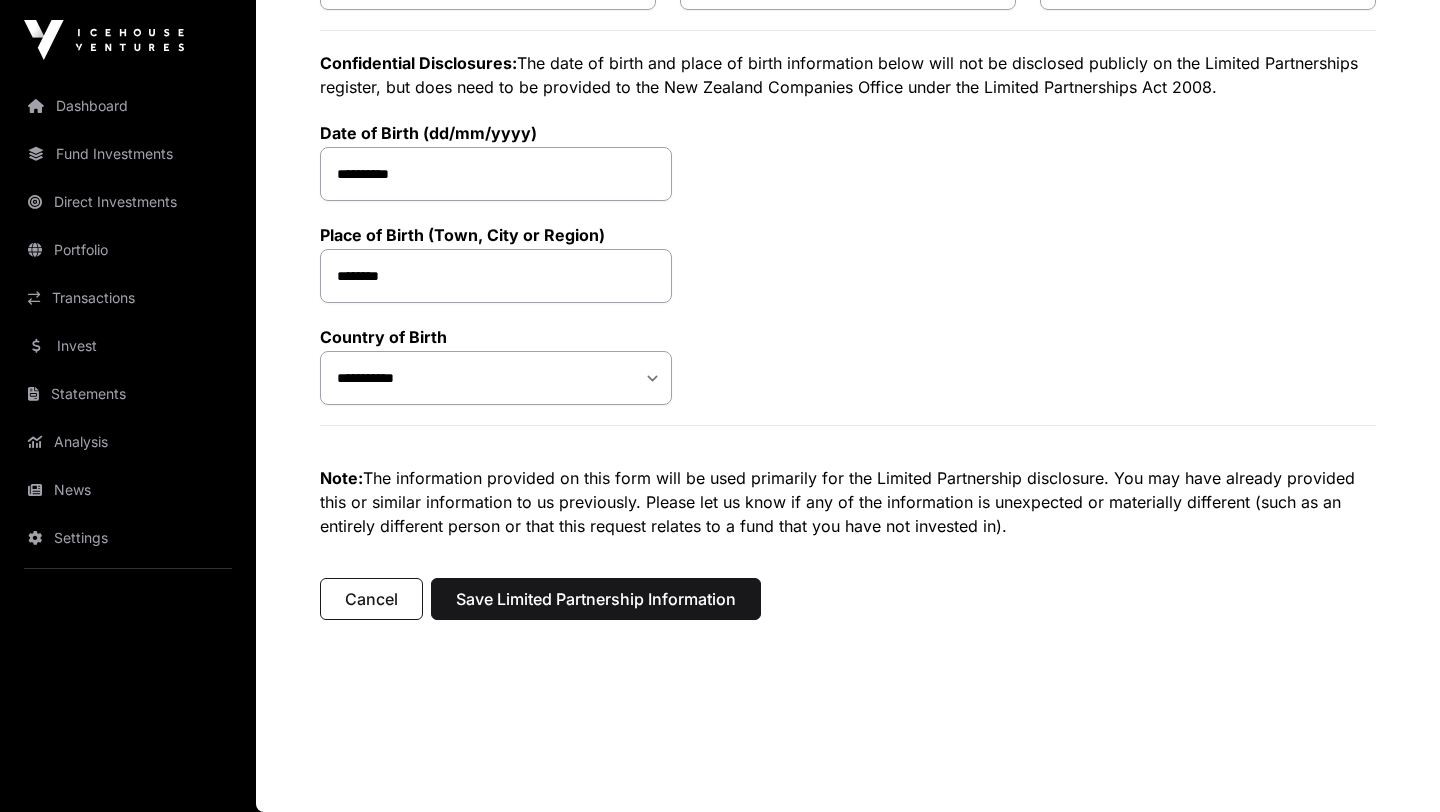 scroll, scrollTop: 754, scrollLeft: 0, axis: vertical 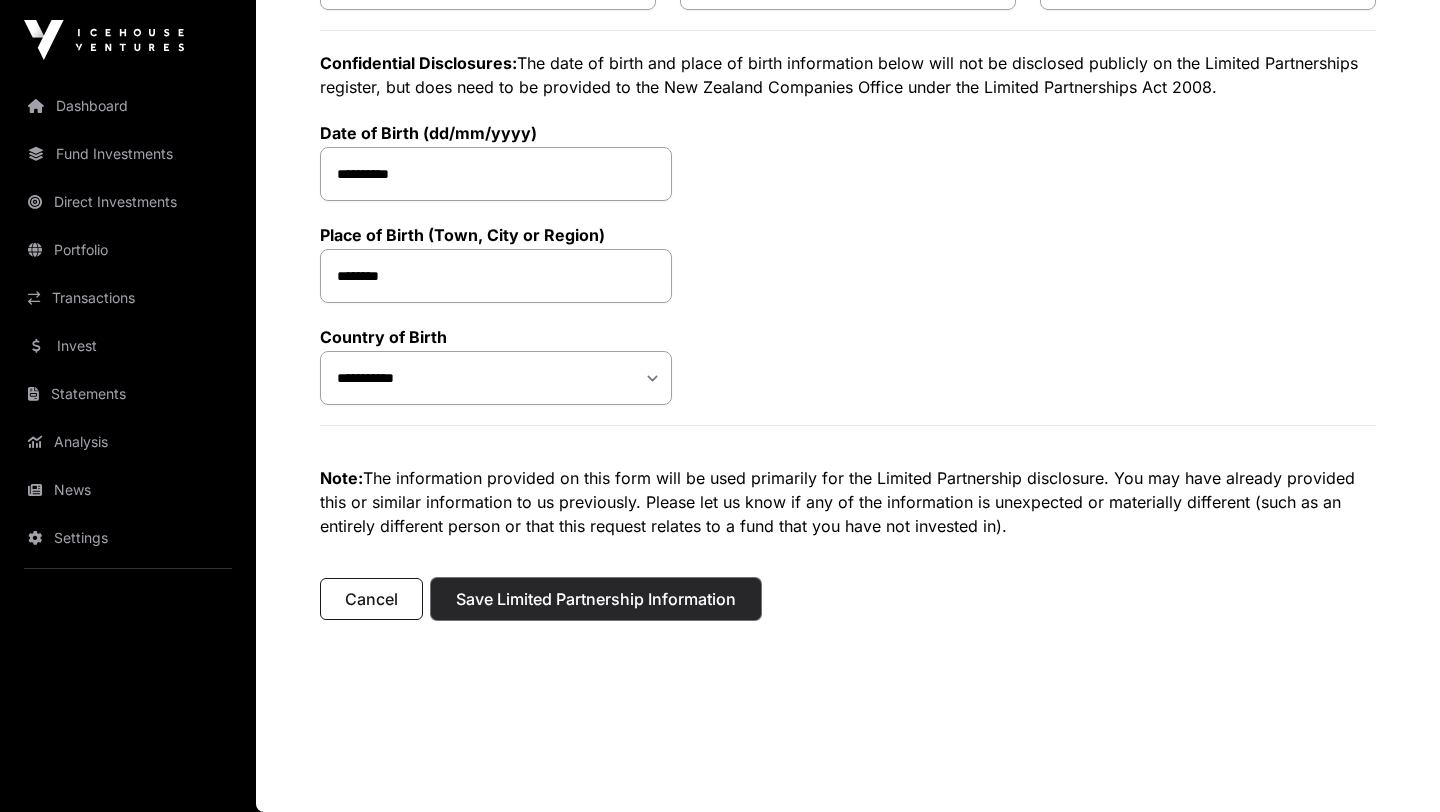 click on "Save Limited Partnership Information" 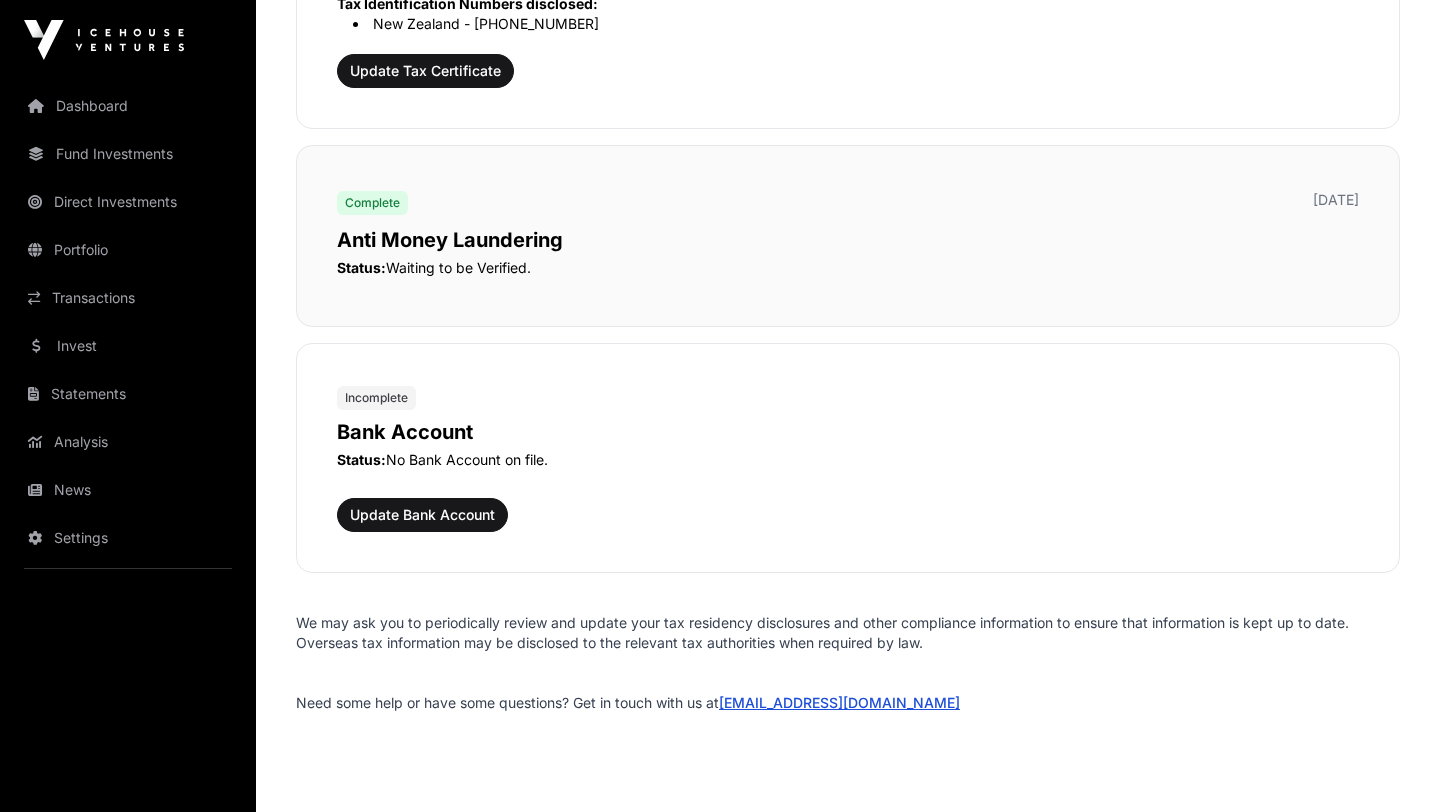 scroll, scrollTop: 2354, scrollLeft: 0, axis: vertical 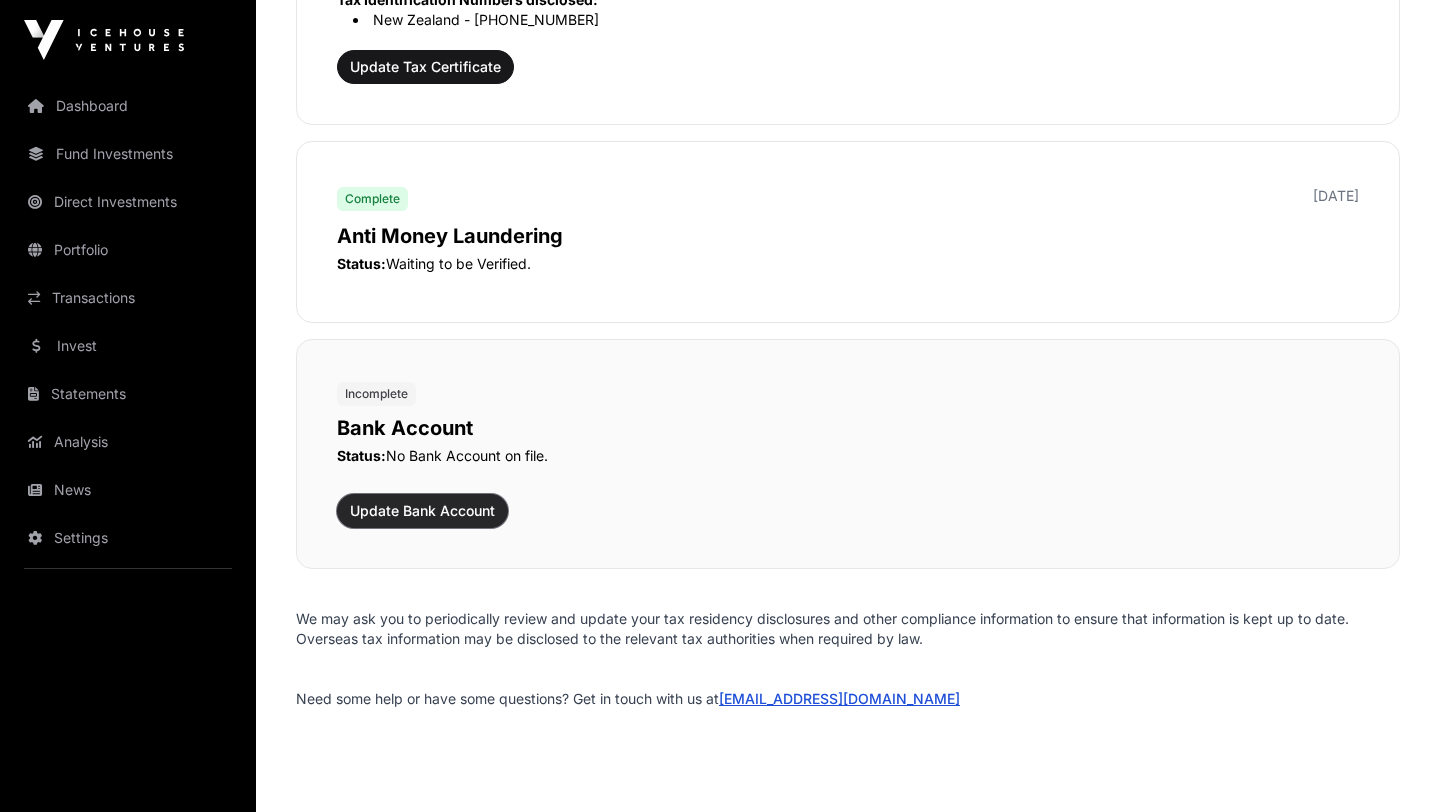click on "Update Bank Account" 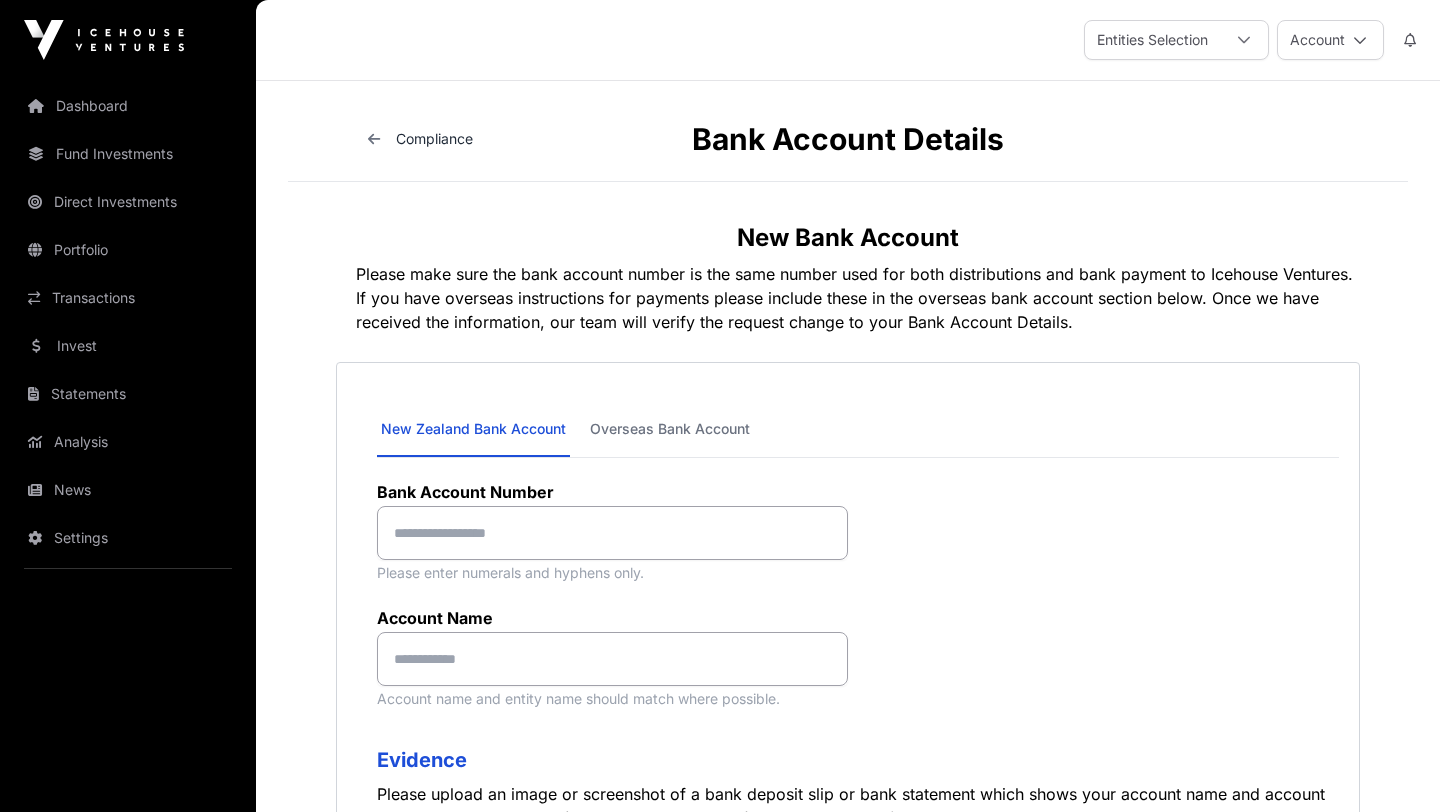 scroll, scrollTop: 0, scrollLeft: 0, axis: both 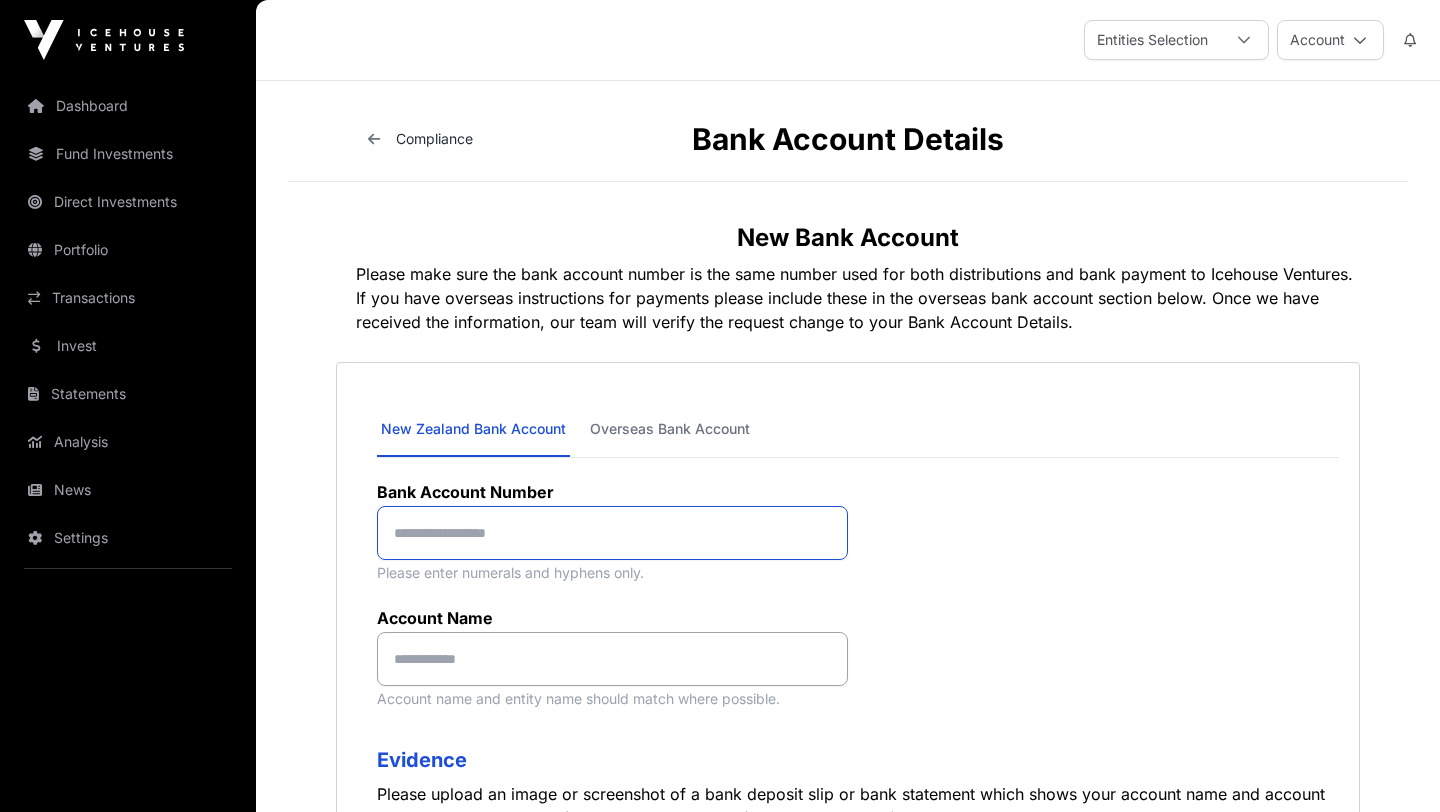 click 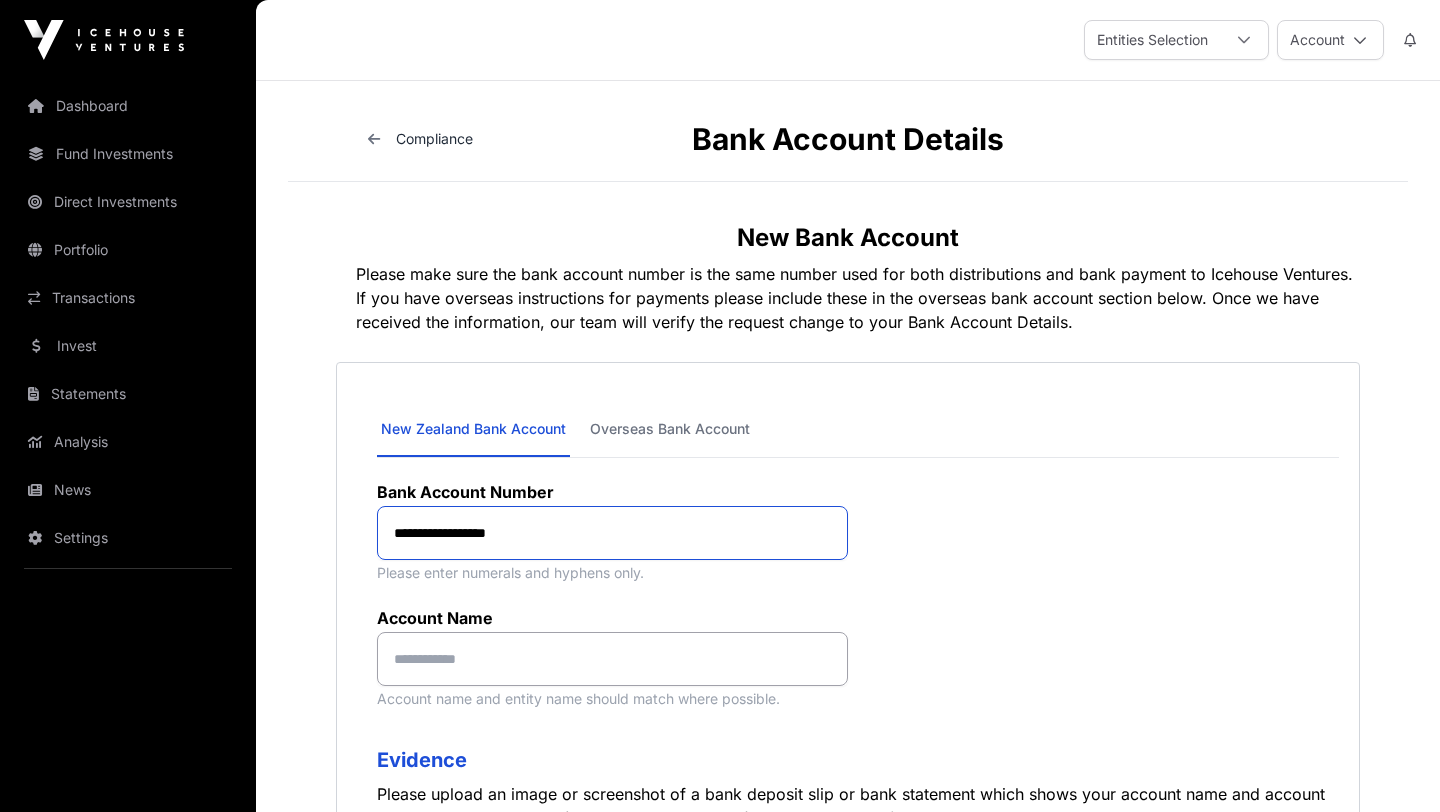 type on "**********" 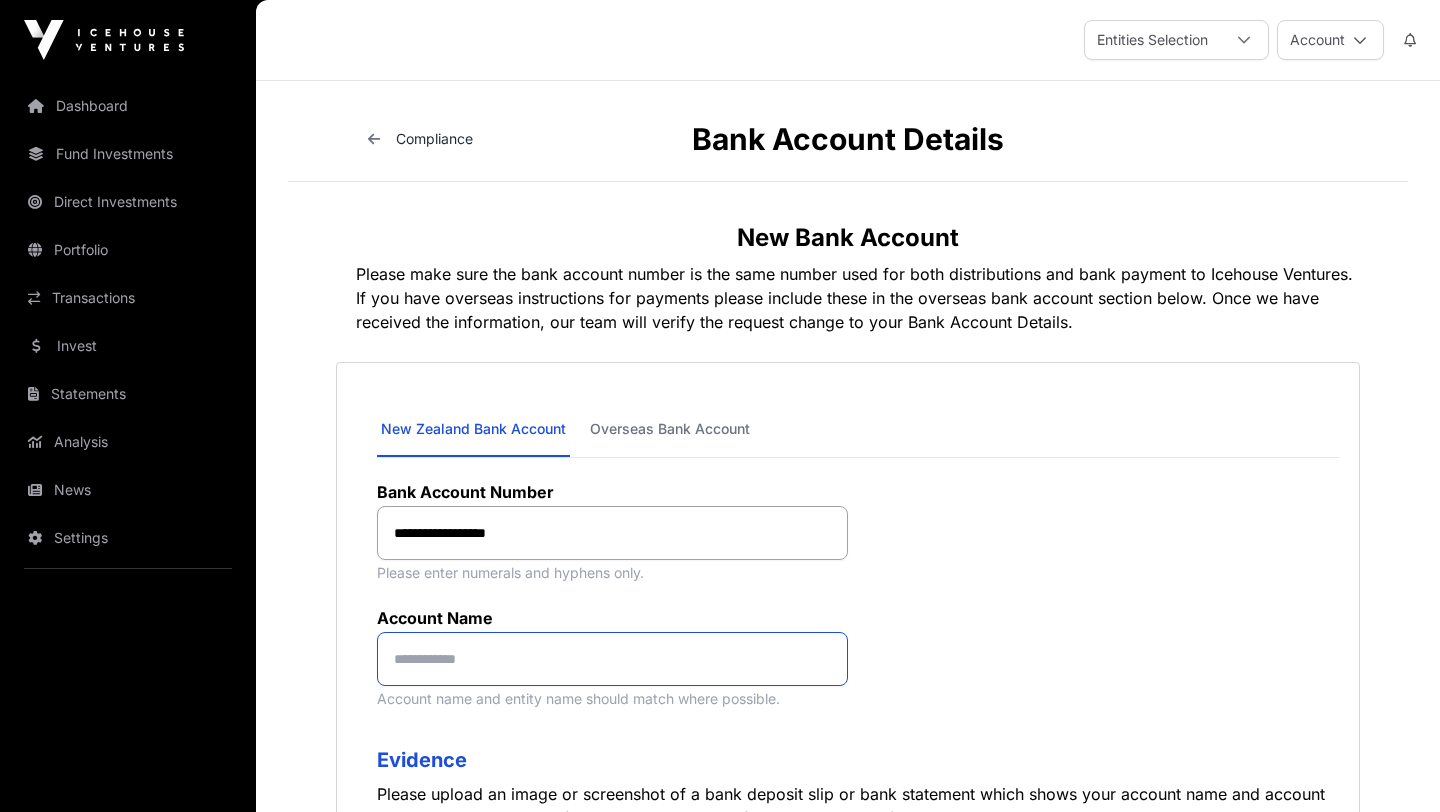 click 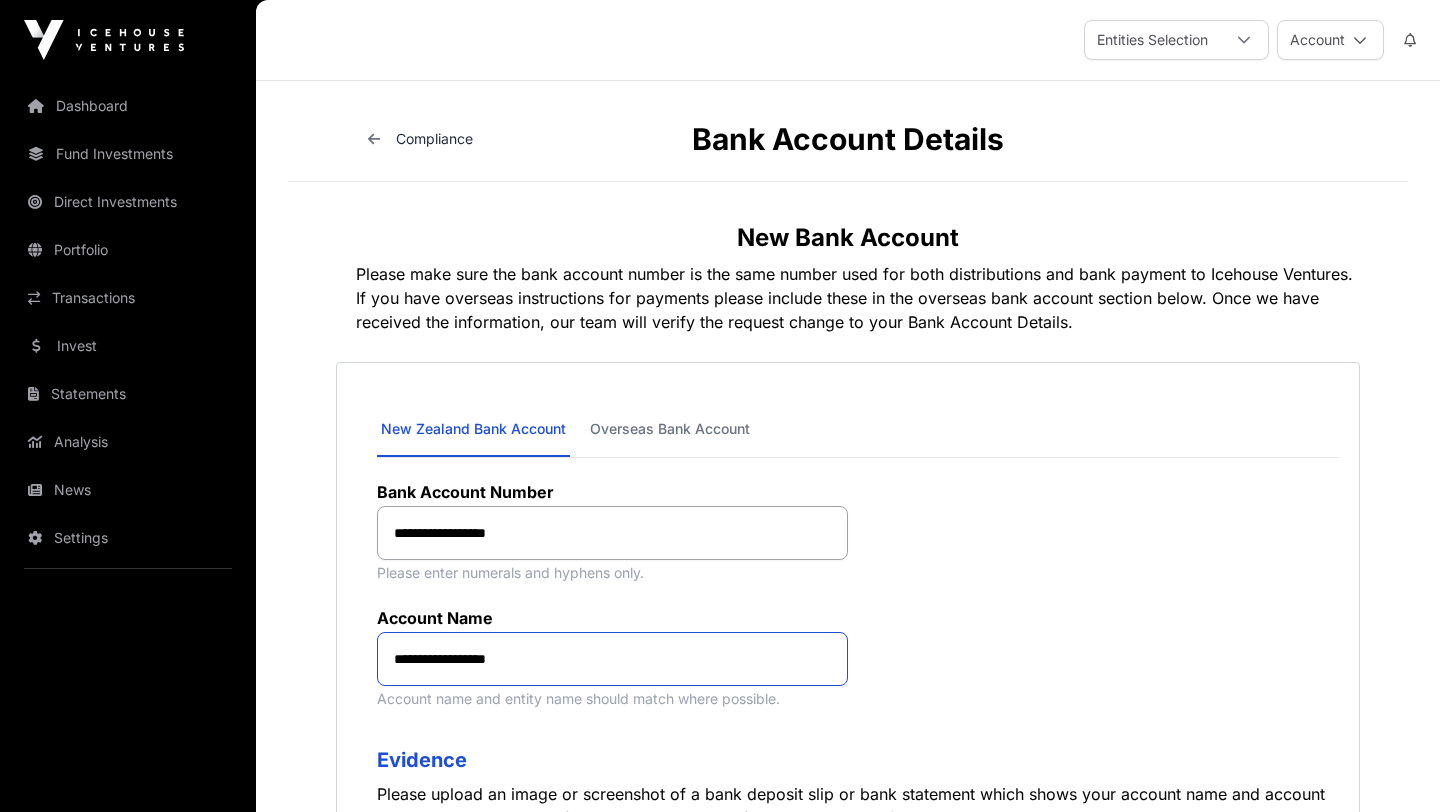 type on "**********" 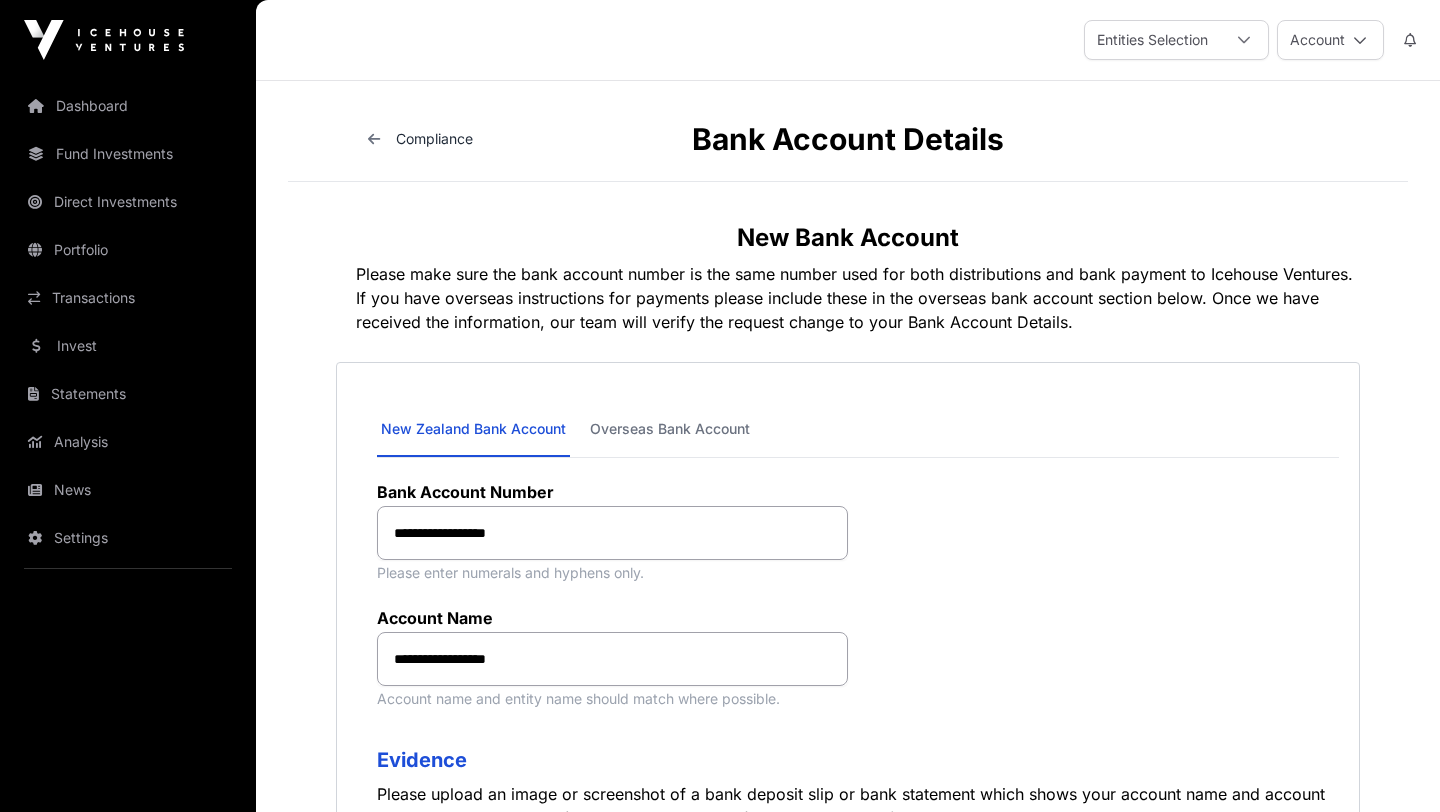 click on "**********" 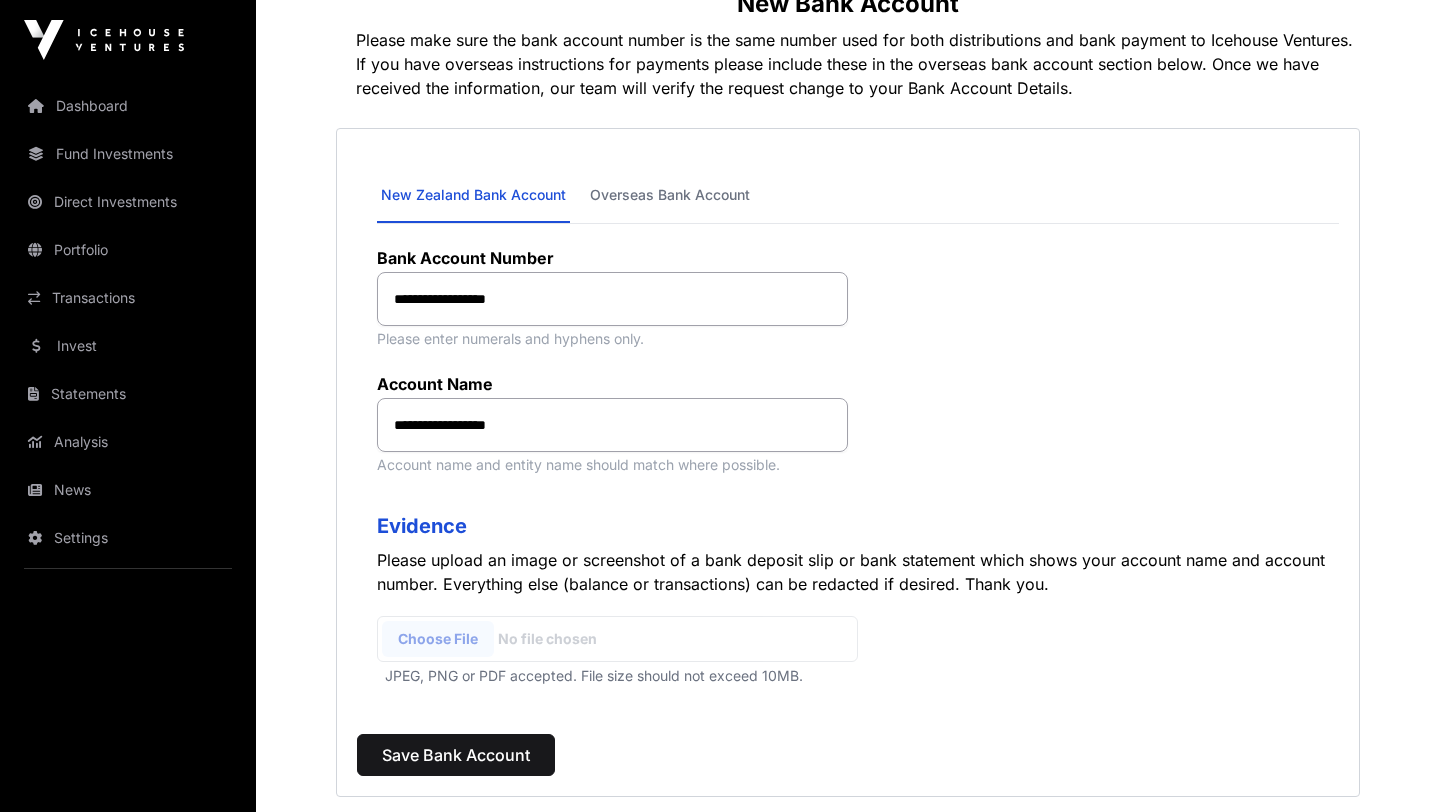 scroll, scrollTop: 280, scrollLeft: 0, axis: vertical 